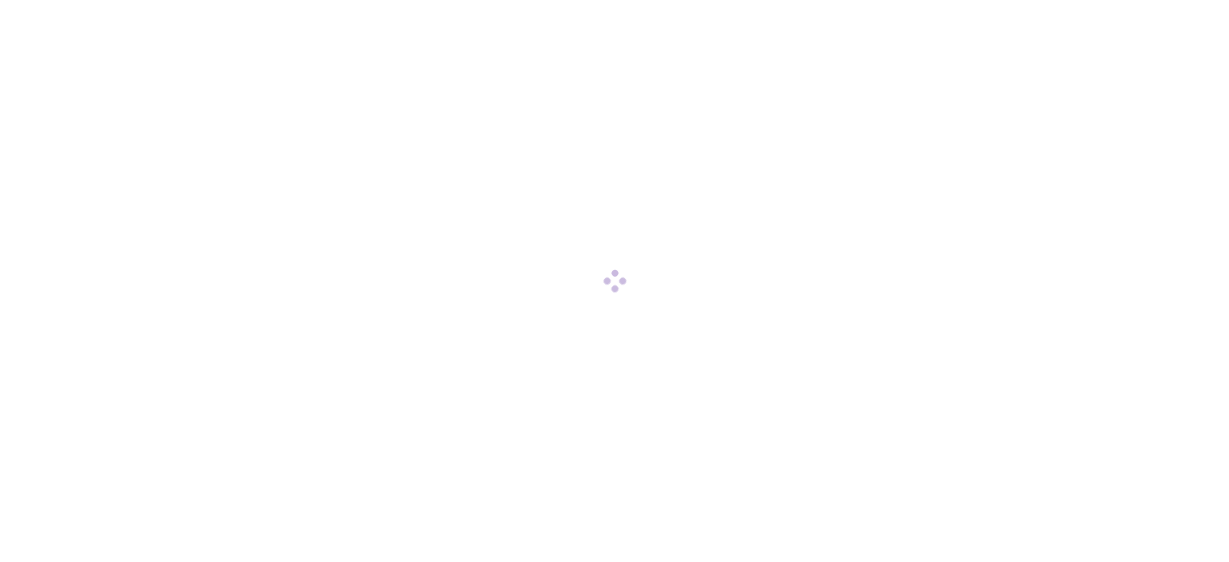 scroll, scrollTop: 0, scrollLeft: 0, axis: both 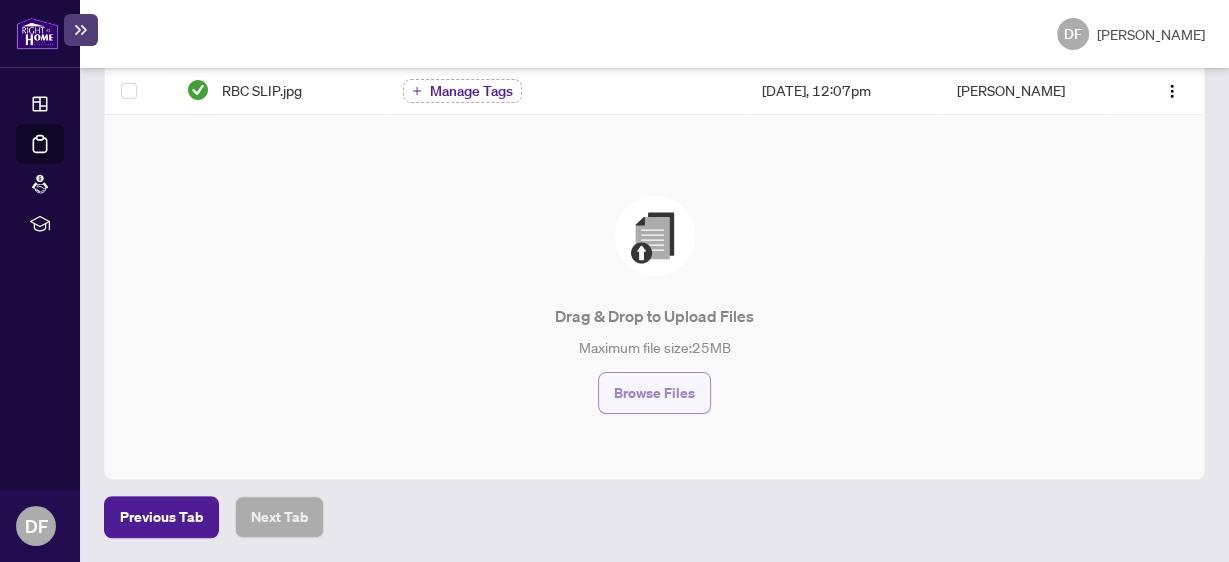 click on "Browse Files" at bounding box center (654, 393) 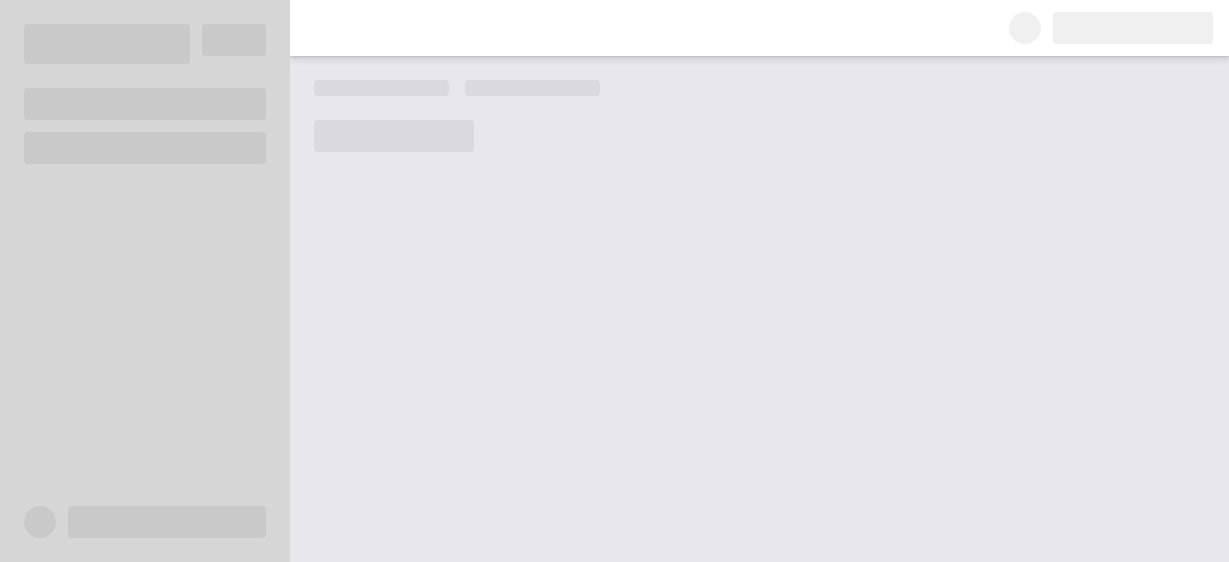 scroll, scrollTop: 0, scrollLeft: 0, axis: both 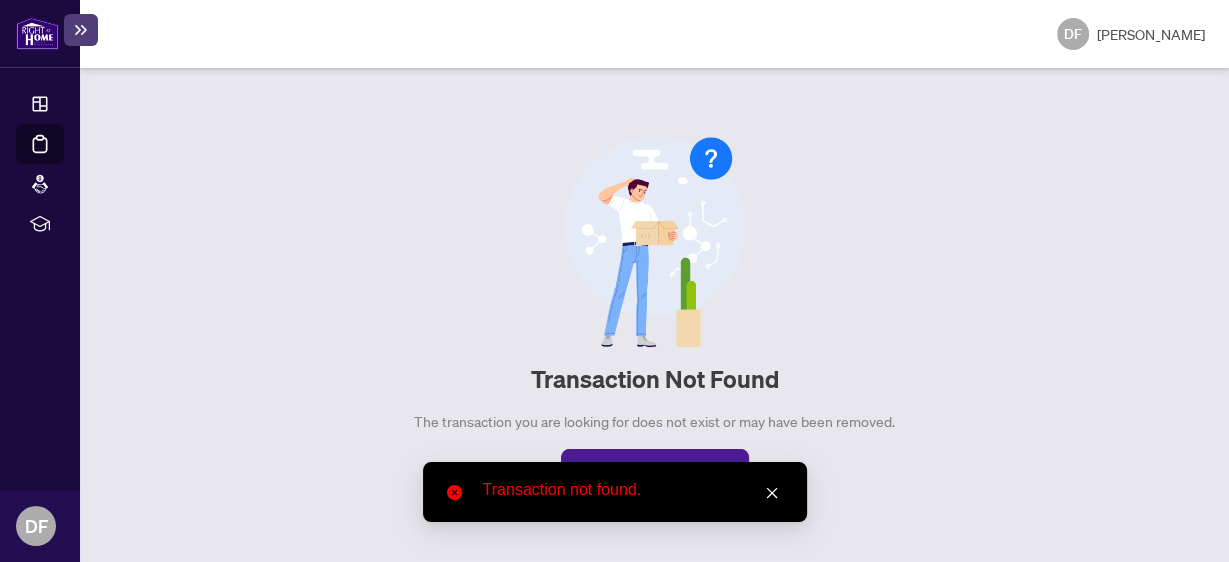 click 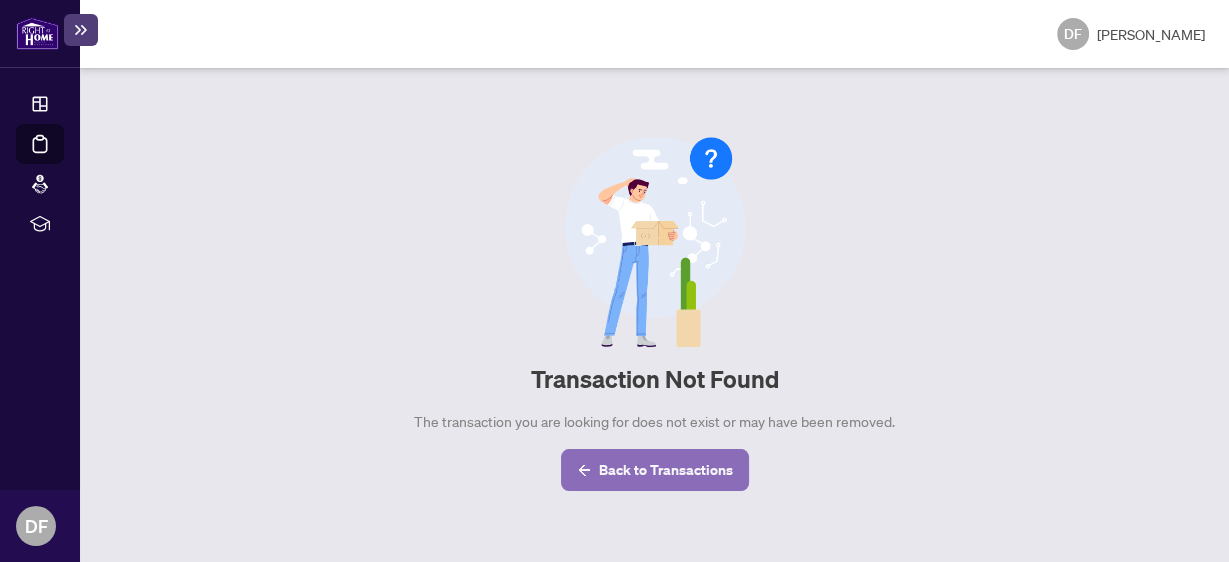 click on "Back to Transactions" at bounding box center [666, 470] 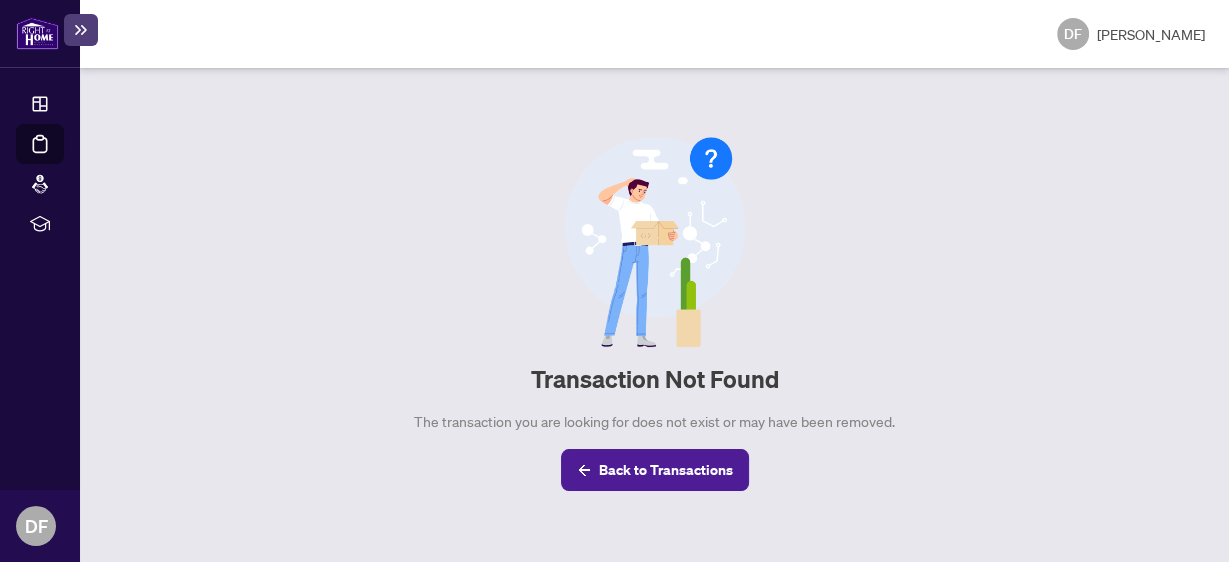 scroll, scrollTop: 0, scrollLeft: 0, axis: both 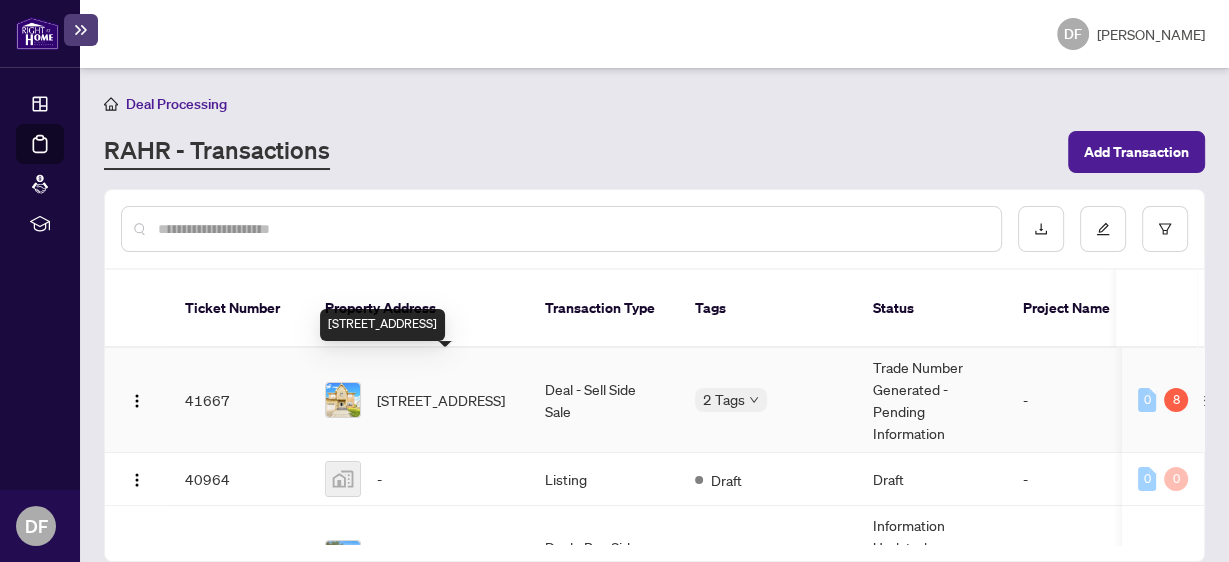 click on "[STREET_ADDRESS]" at bounding box center (441, 400) 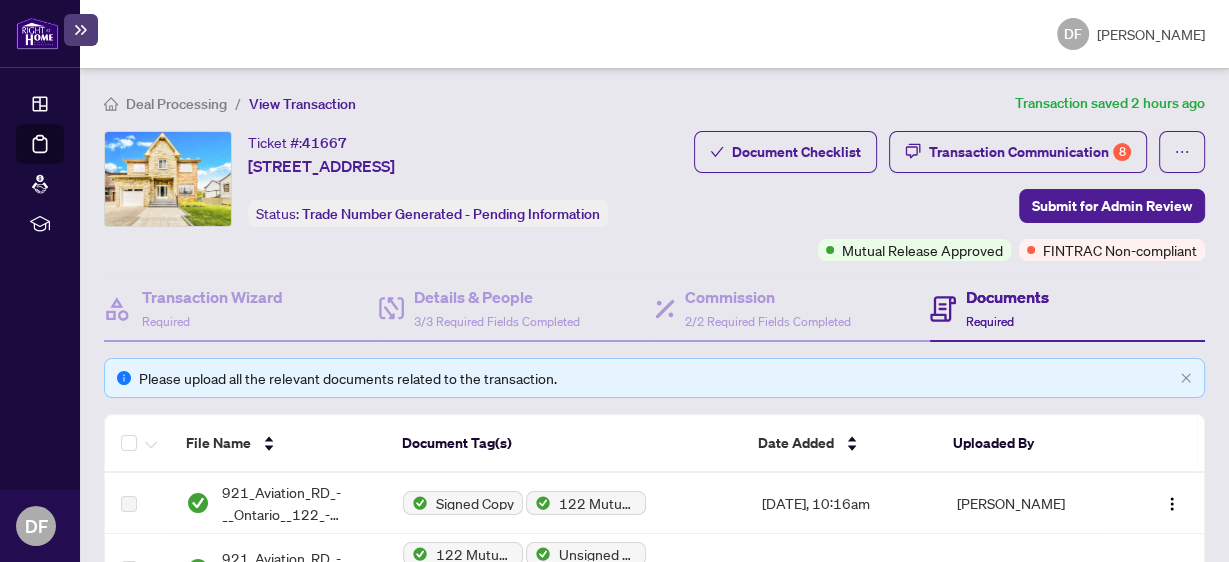 click on "Documents" at bounding box center [1007, 297] 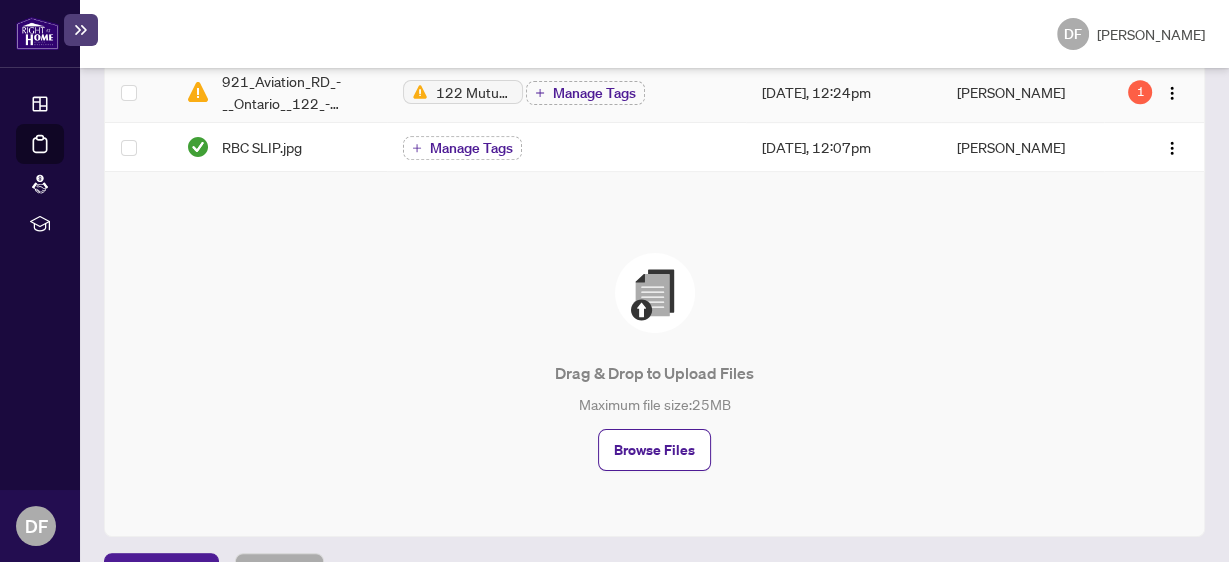 scroll, scrollTop: 991, scrollLeft: 0, axis: vertical 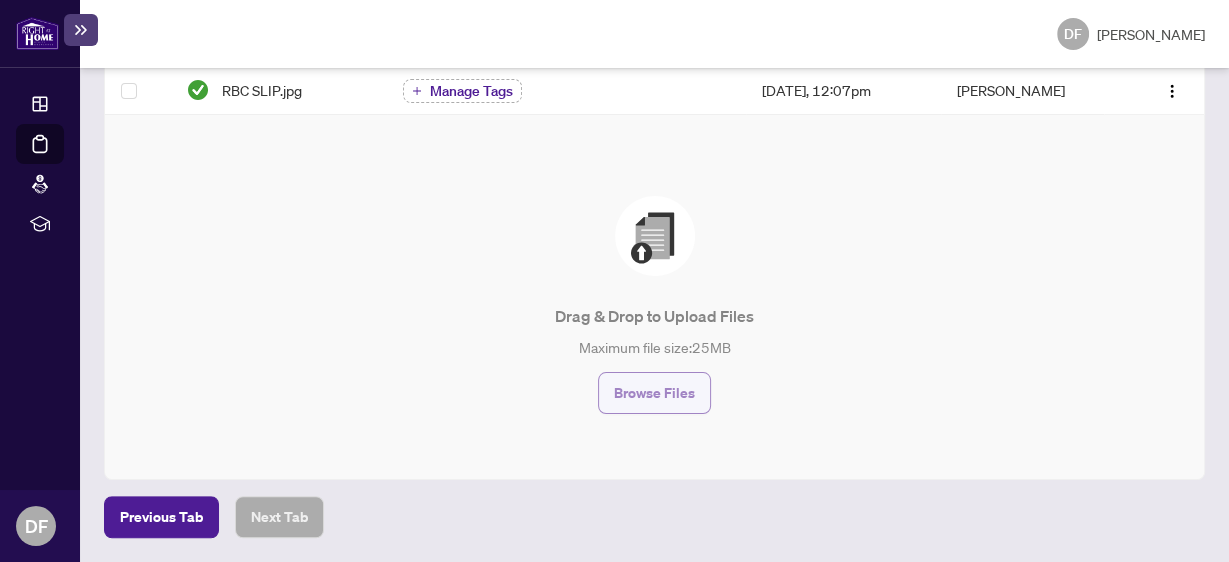 click on "Browse Files" at bounding box center [654, 393] 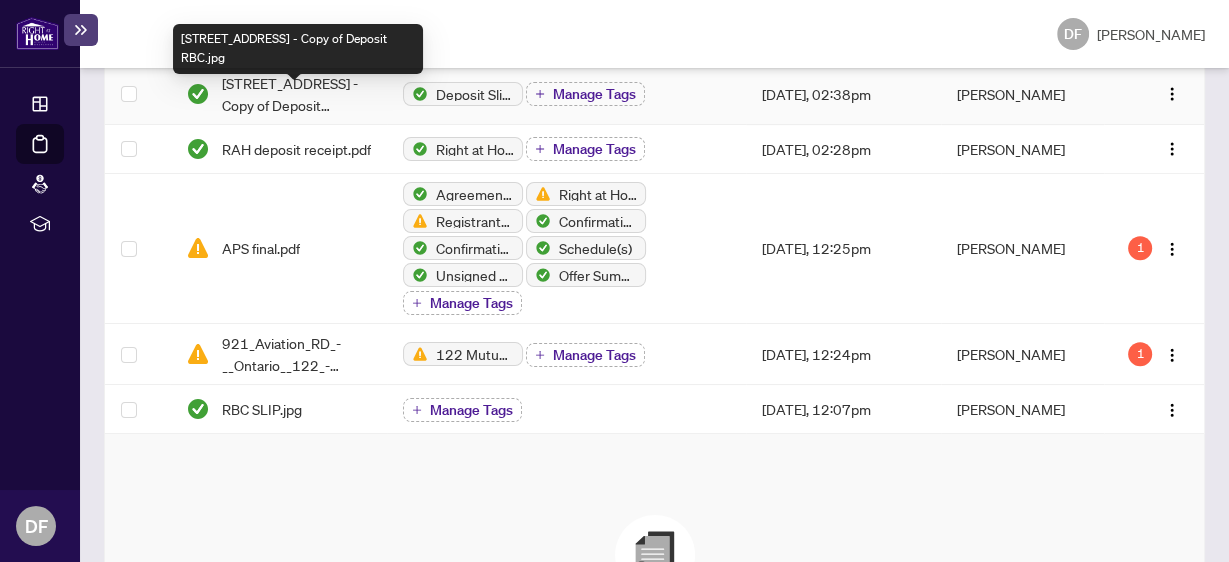 scroll, scrollTop: 351, scrollLeft: 0, axis: vertical 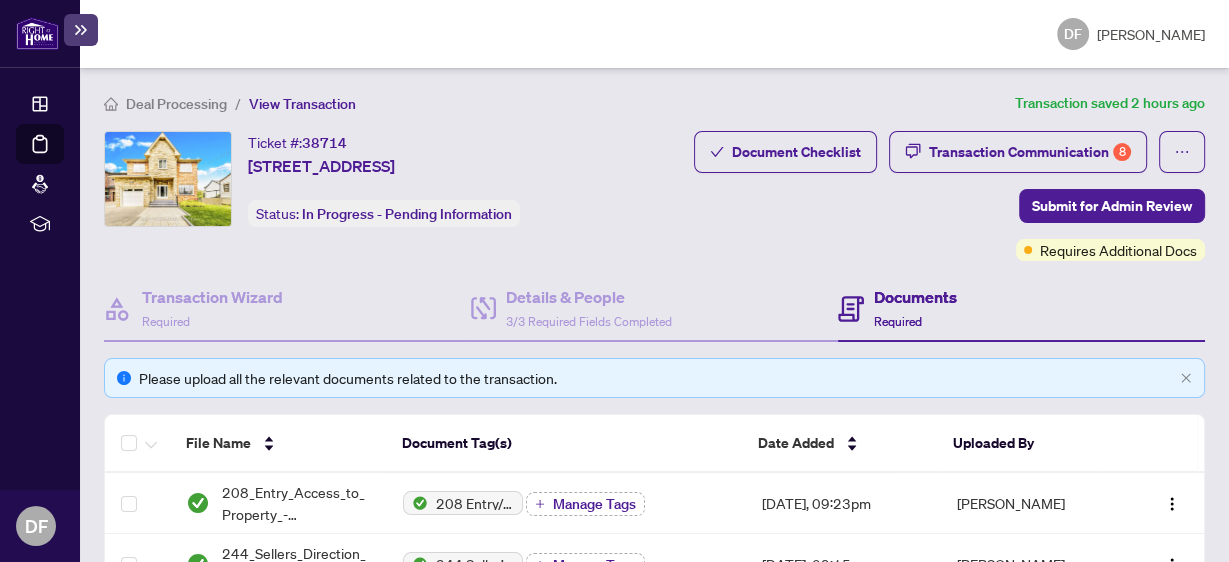 click on "Required" at bounding box center [898, 321] 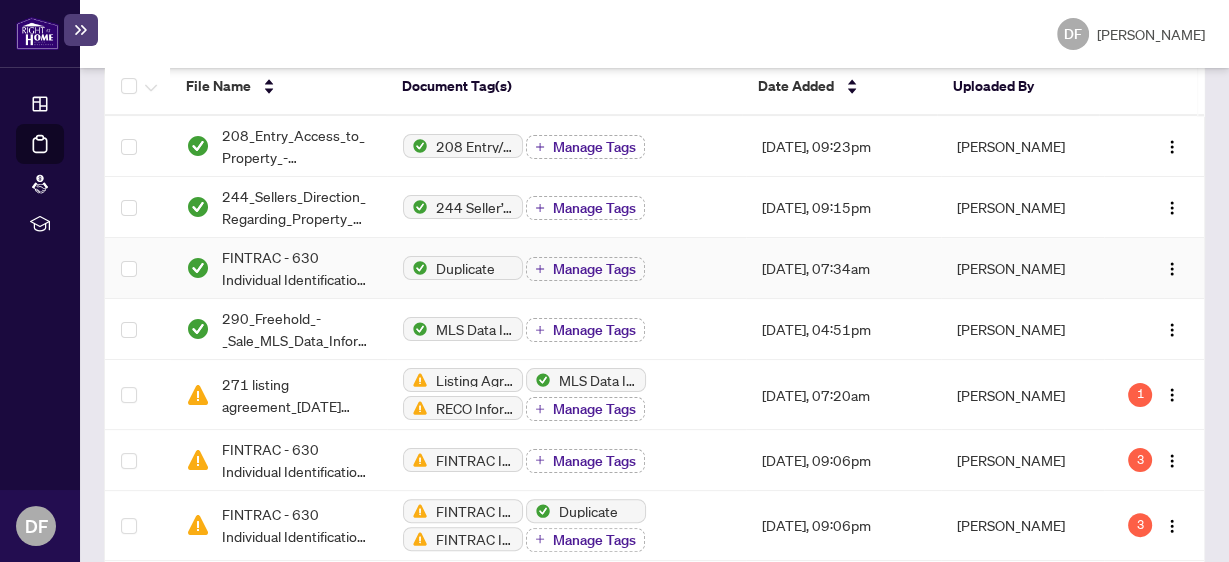 scroll, scrollTop: 400, scrollLeft: 0, axis: vertical 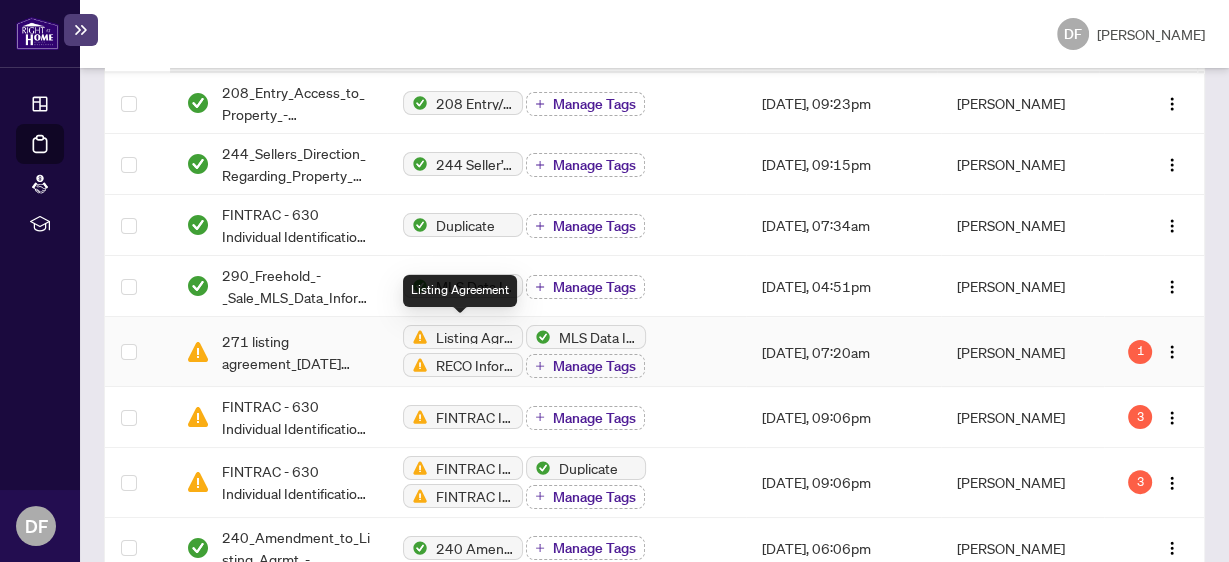 click on "Listing Agreement" at bounding box center (475, 337) 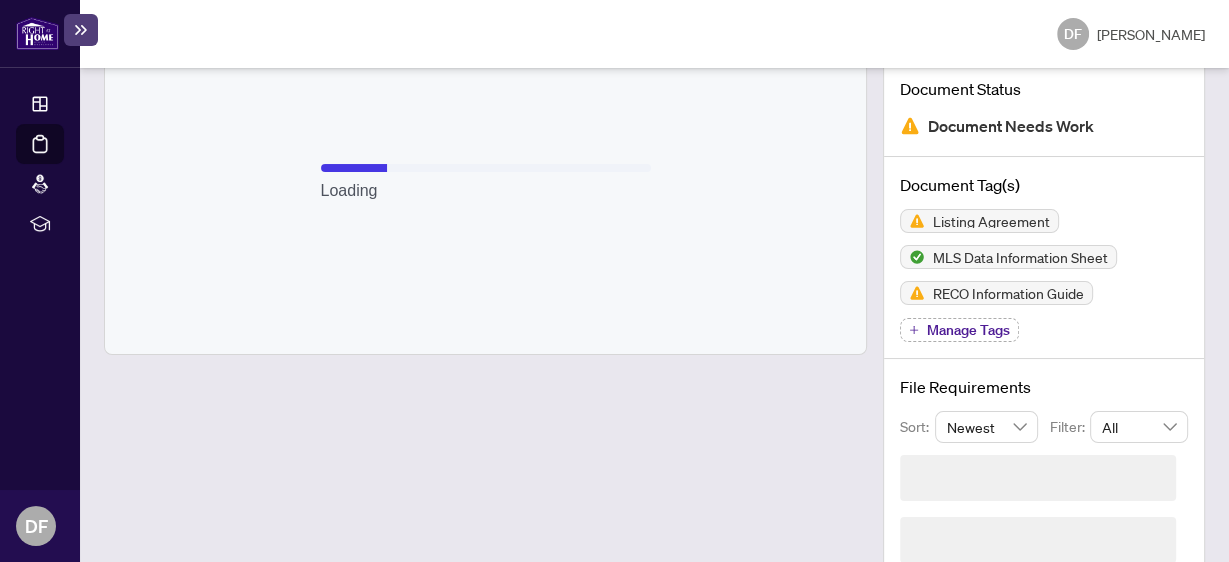 scroll, scrollTop: 184, scrollLeft: 0, axis: vertical 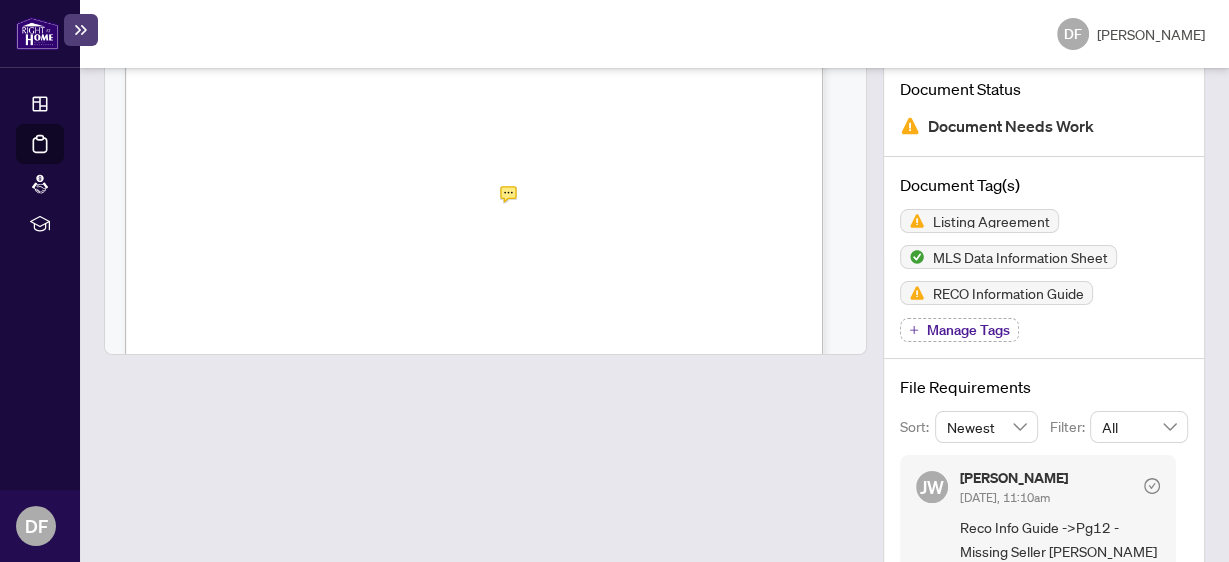click on "Edward James Faultless" at bounding box center [224, 201] 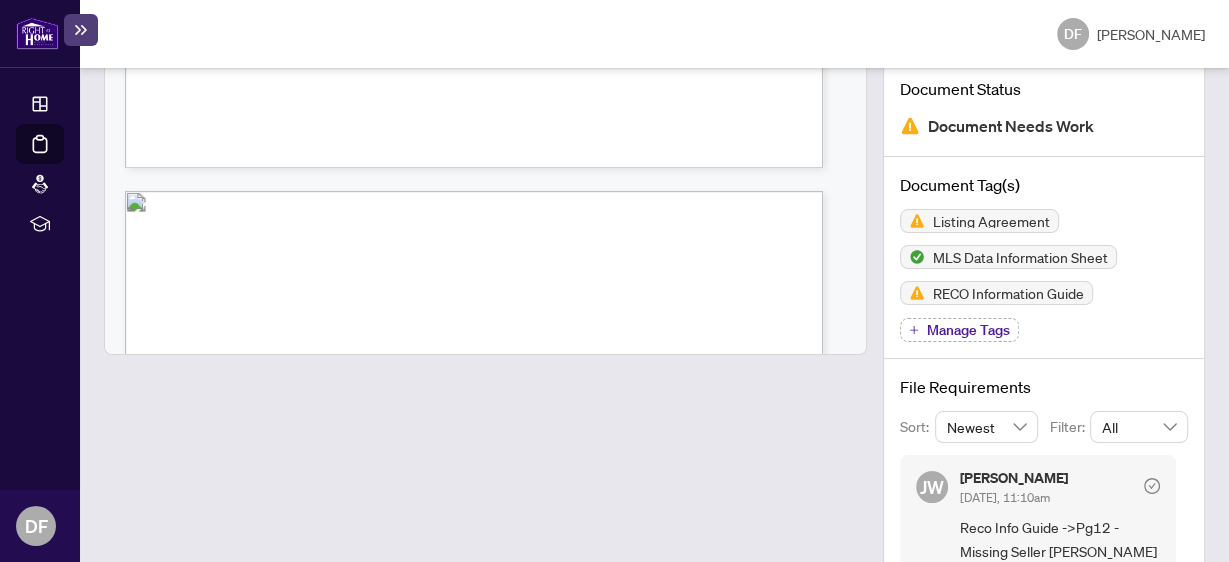 scroll, scrollTop: 25524, scrollLeft: 0, axis: vertical 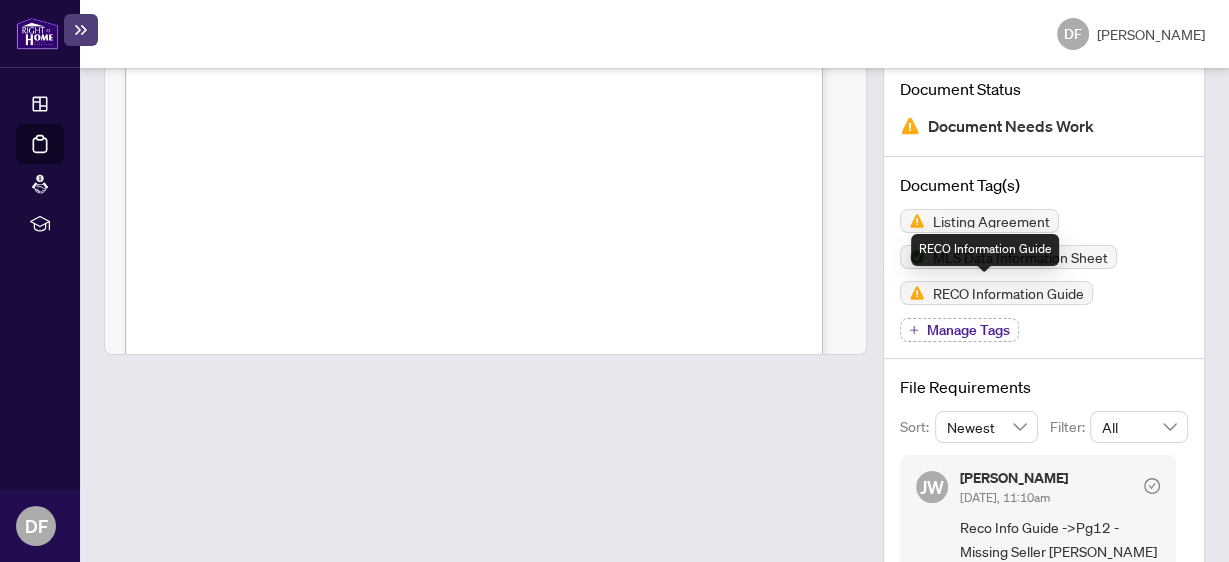 click on "RECO Information Guide" at bounding box center [1008, 293] 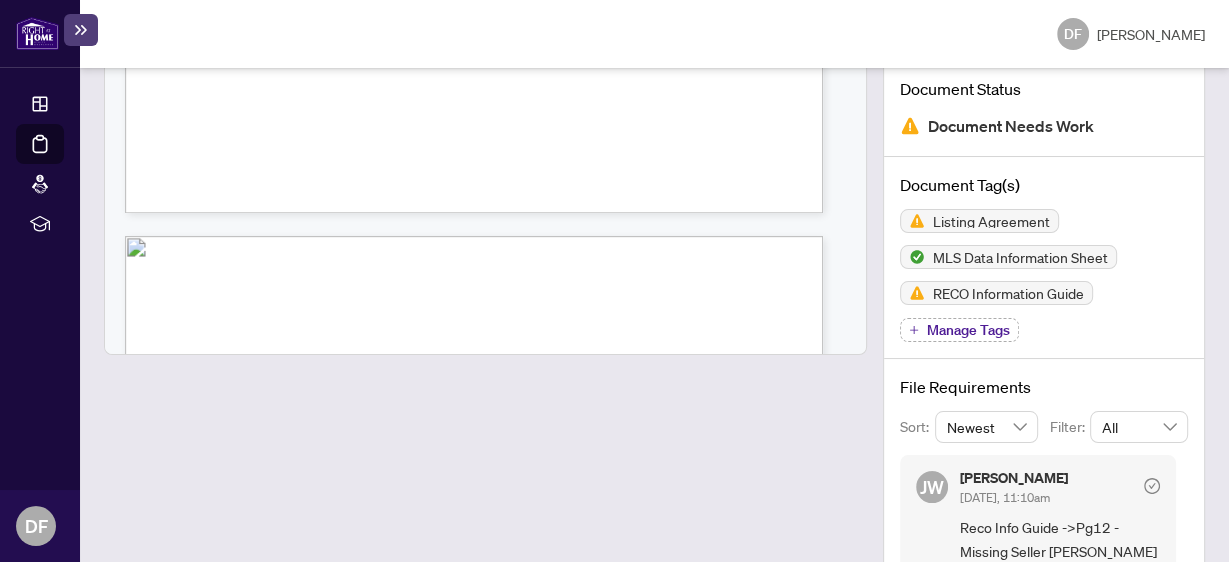scroll, scrollTop: 22667, scrollLeft: 0, axis: vertical 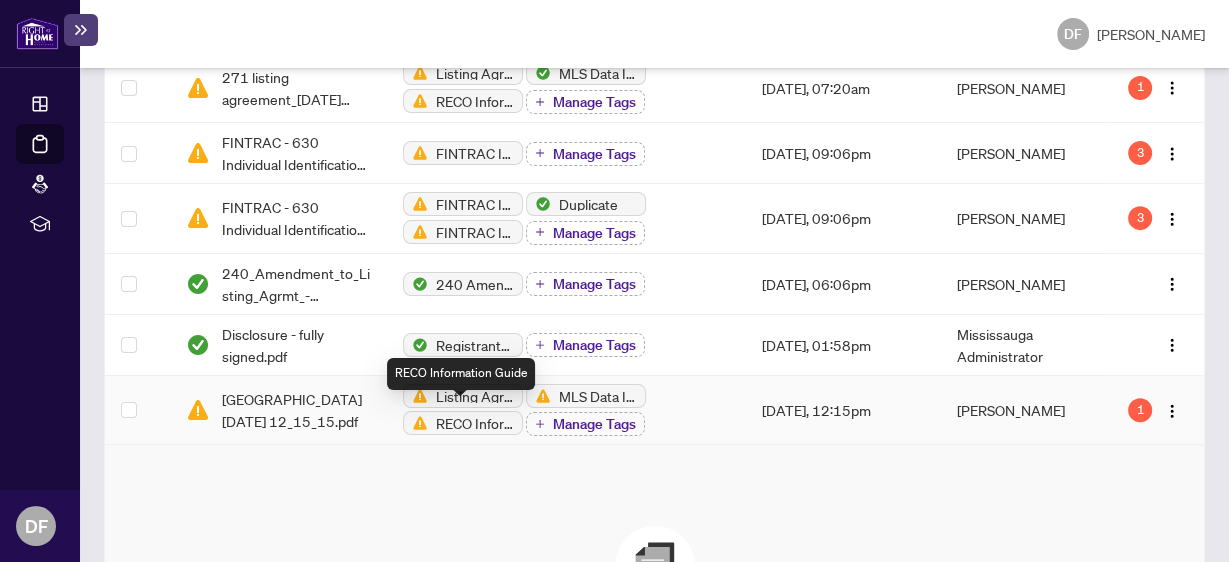 click on "RECO Information Guide" at bounding box center (475, 423) 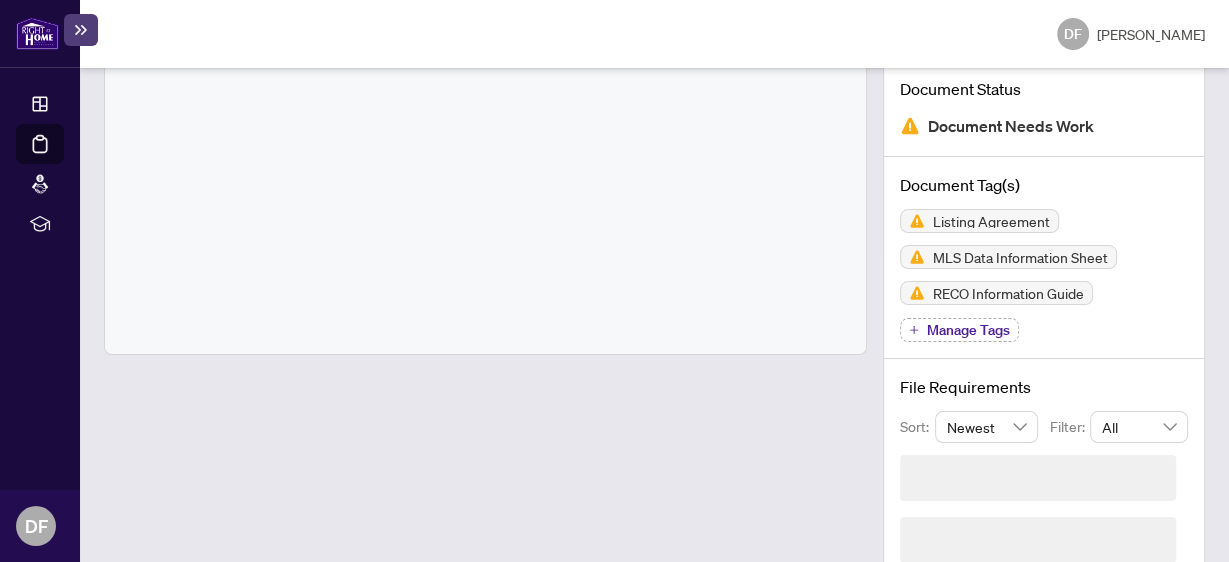 scroll, scrollTop: 184, scrollLeft: 0, axis: vertical 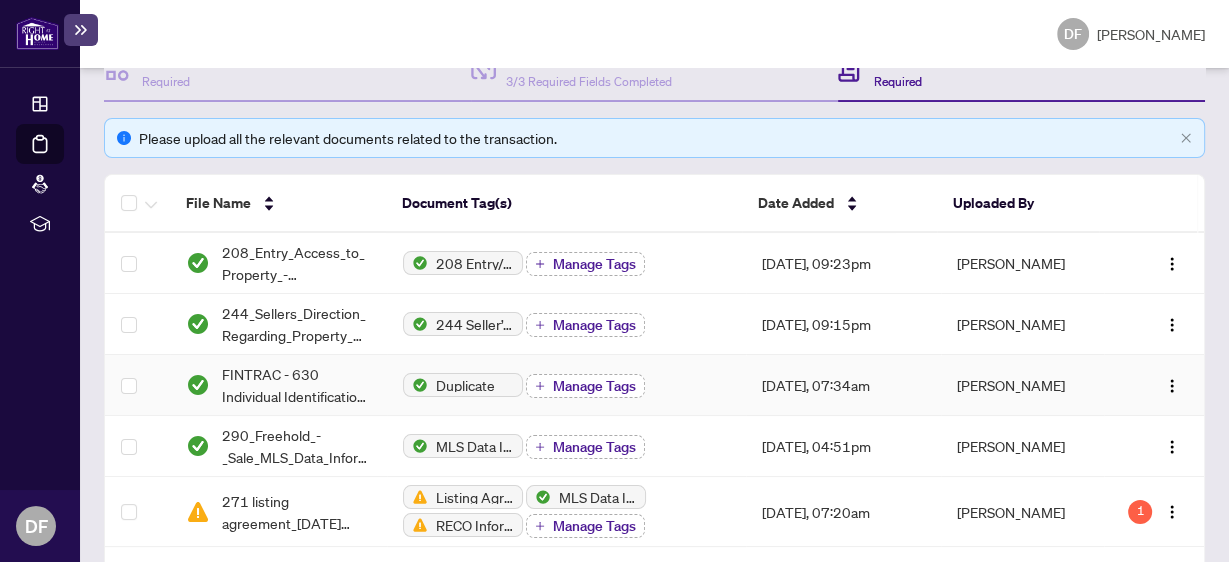 click on "Manage Tags" at bounding box center [594, 386] 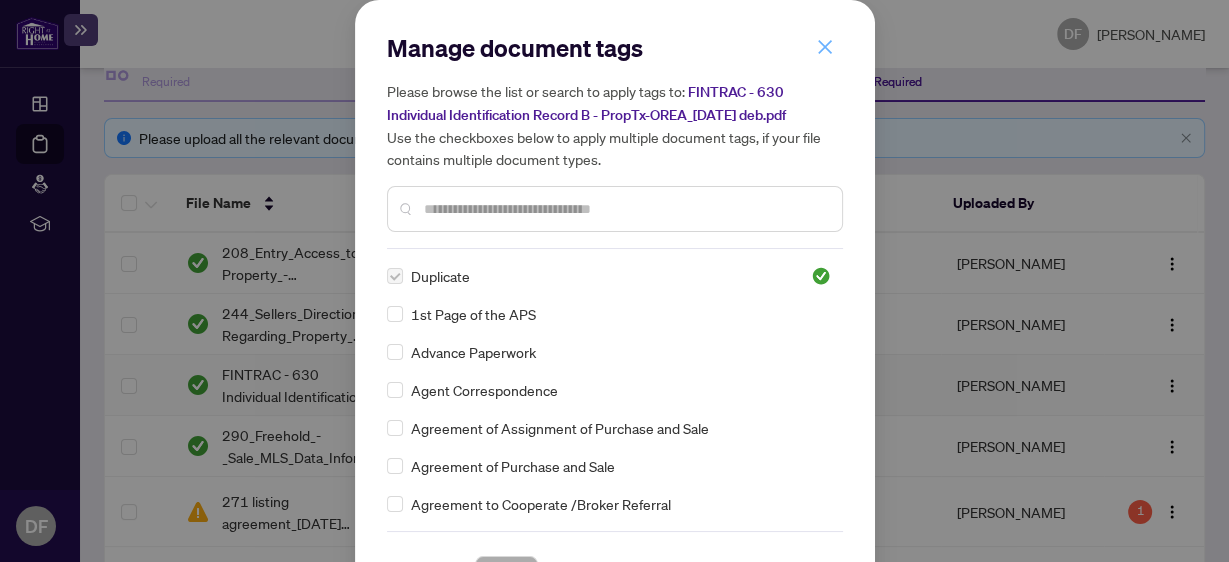 click 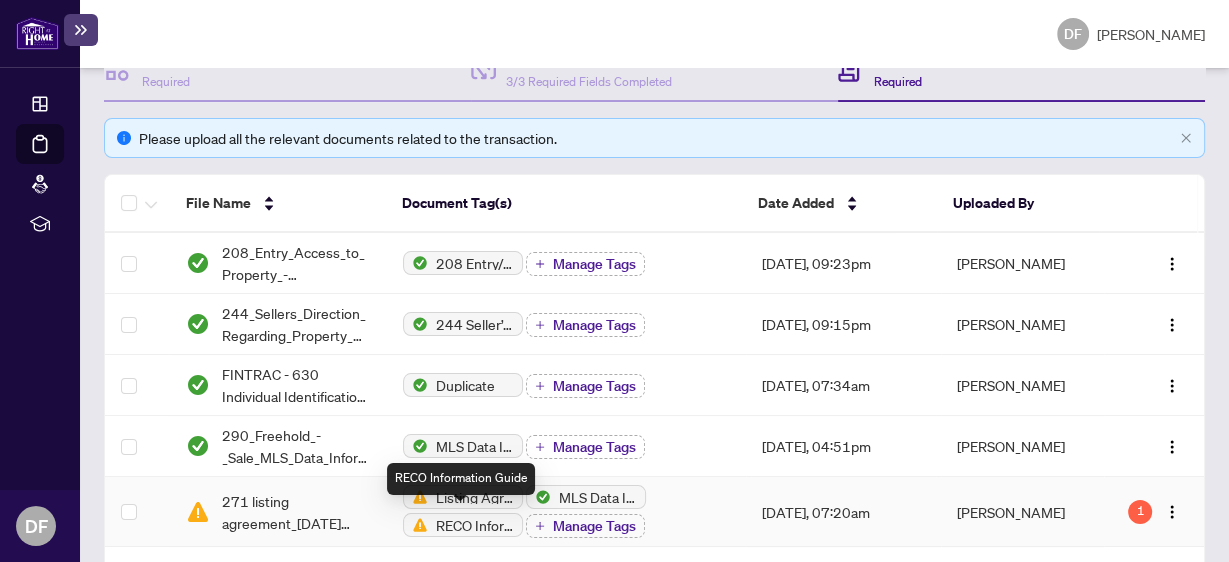 click on "RECO Information Guide" at bounding box center (475, 525) 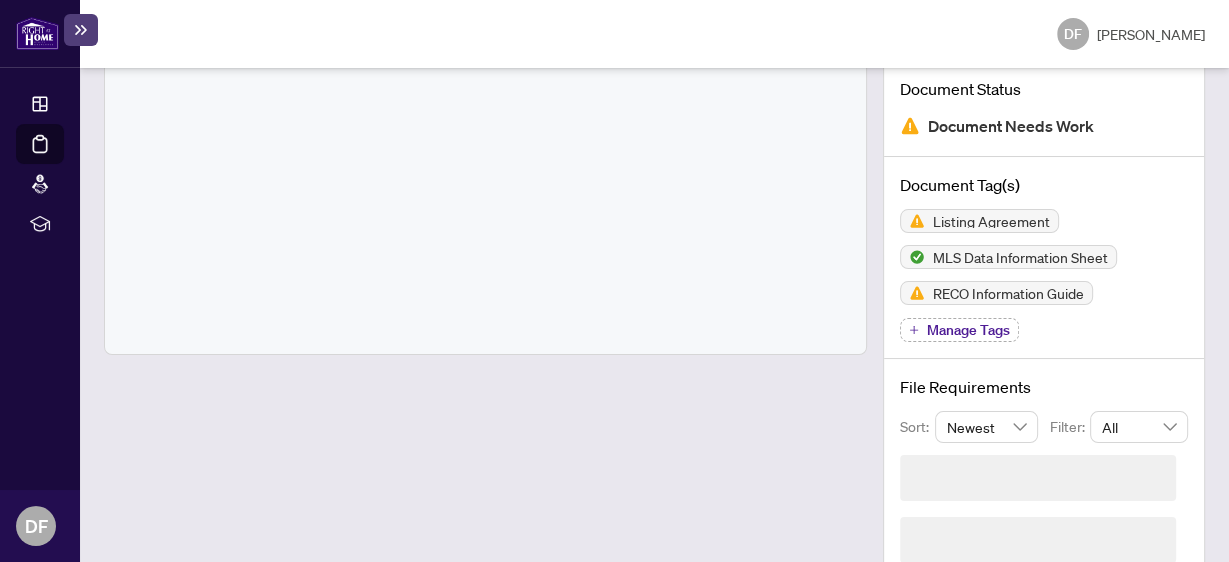 scroll, scrollTop: 184, scrollLeft: 0, axis: vertical 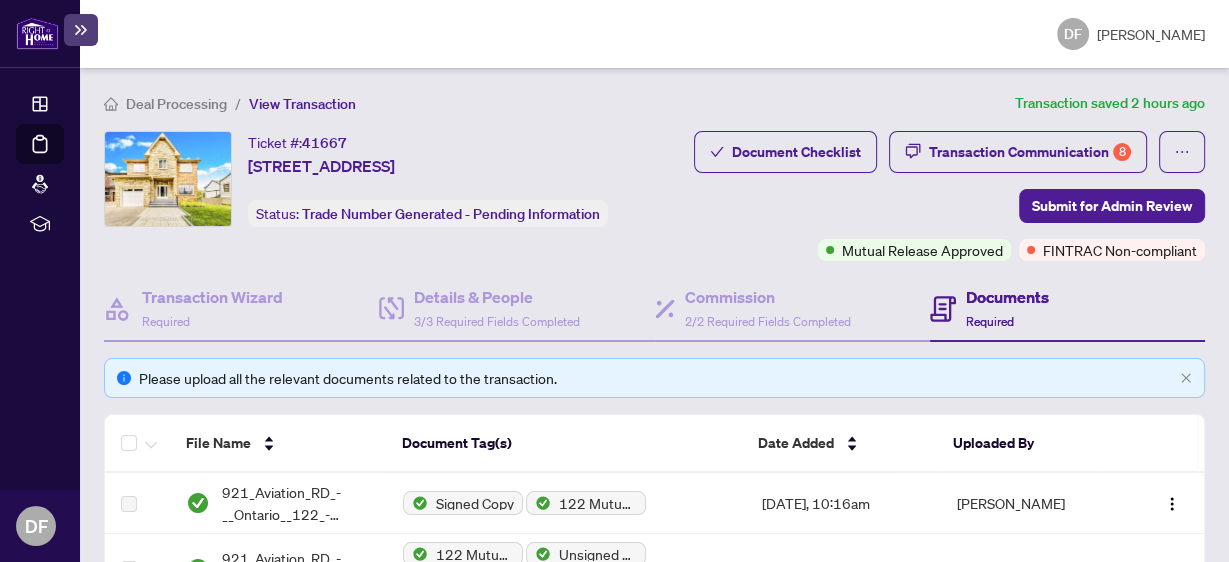 click on "Documents" at bounding box center (1007, 297) 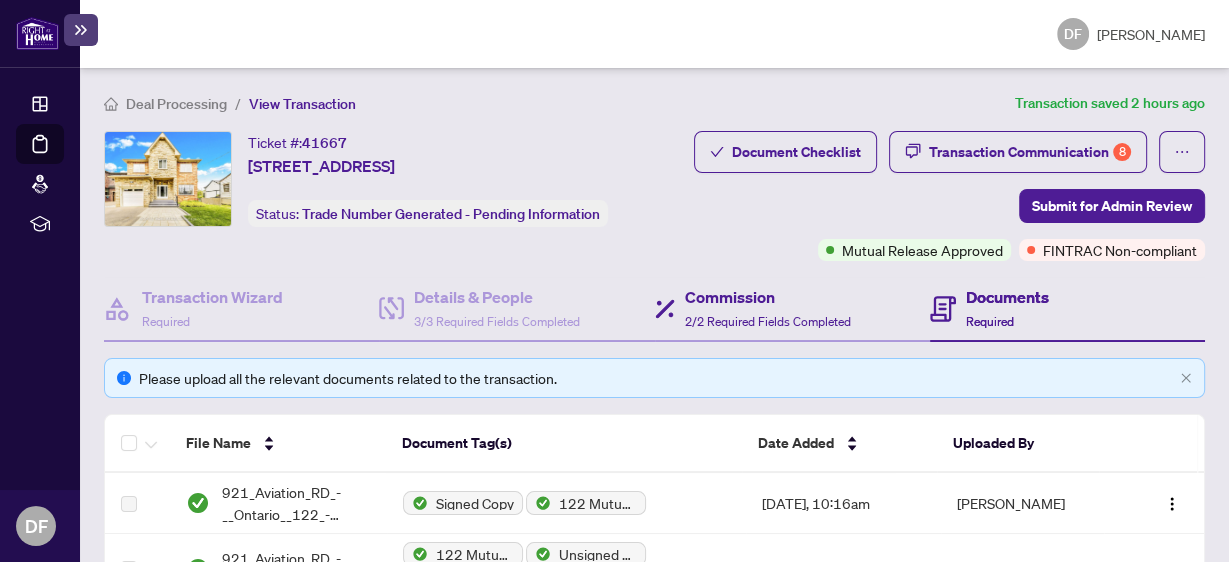 scroll, scrollTop: 240, scrollLeft: 0, axis: vertical 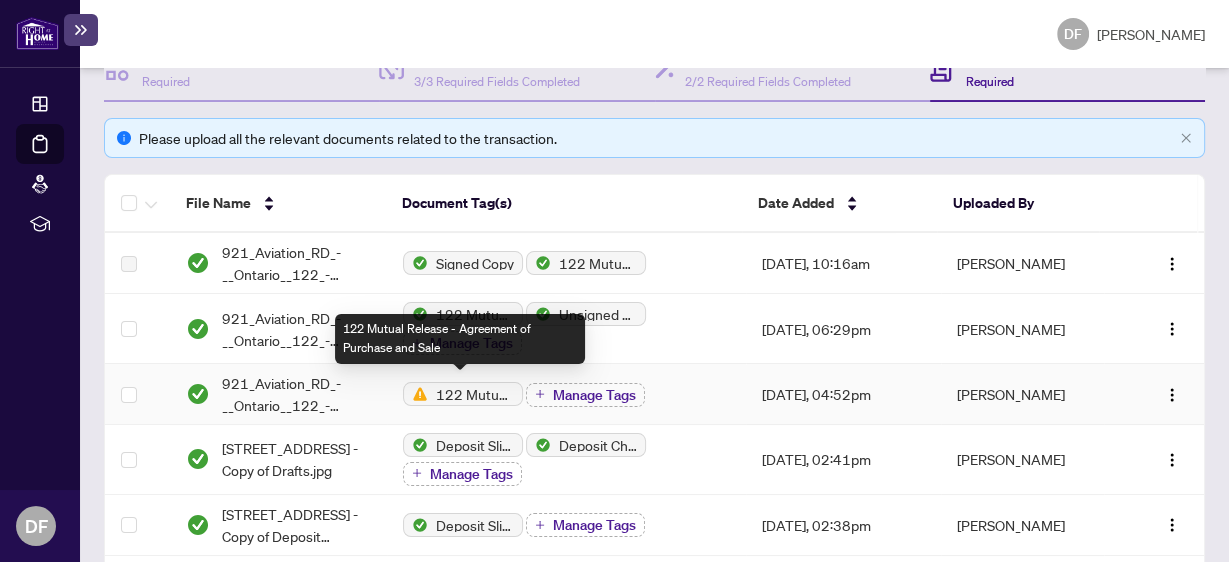 click on "122 Mutual Release - Agreement of Purchase and Sale" at bounding box center (475, 394) 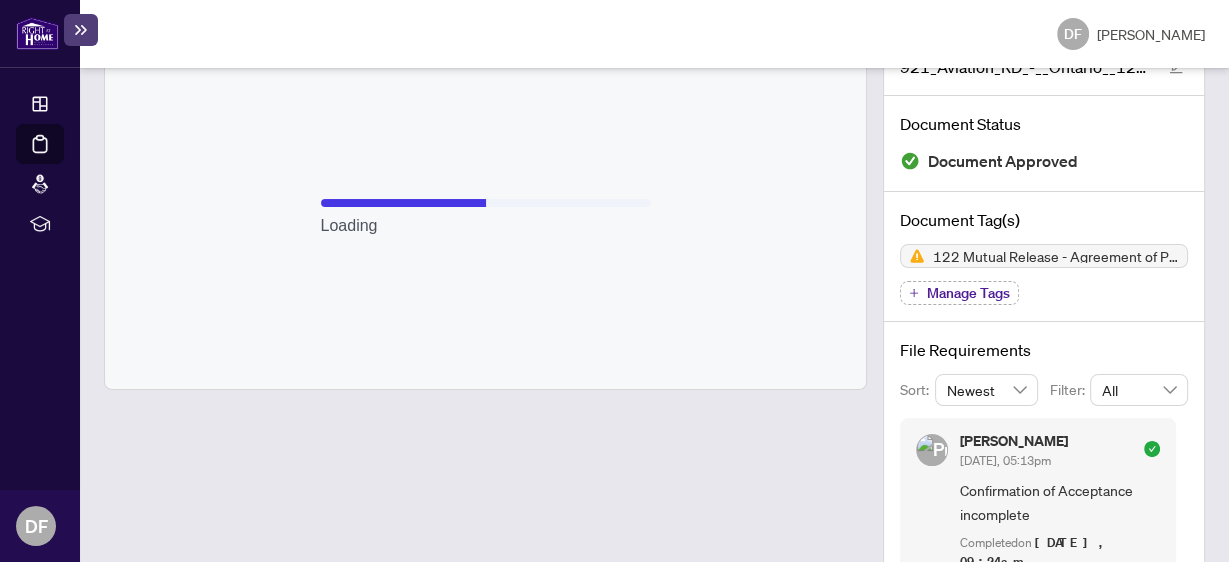 scroll, scrollTop: 184, scrollLeft: 0, axis: vertical 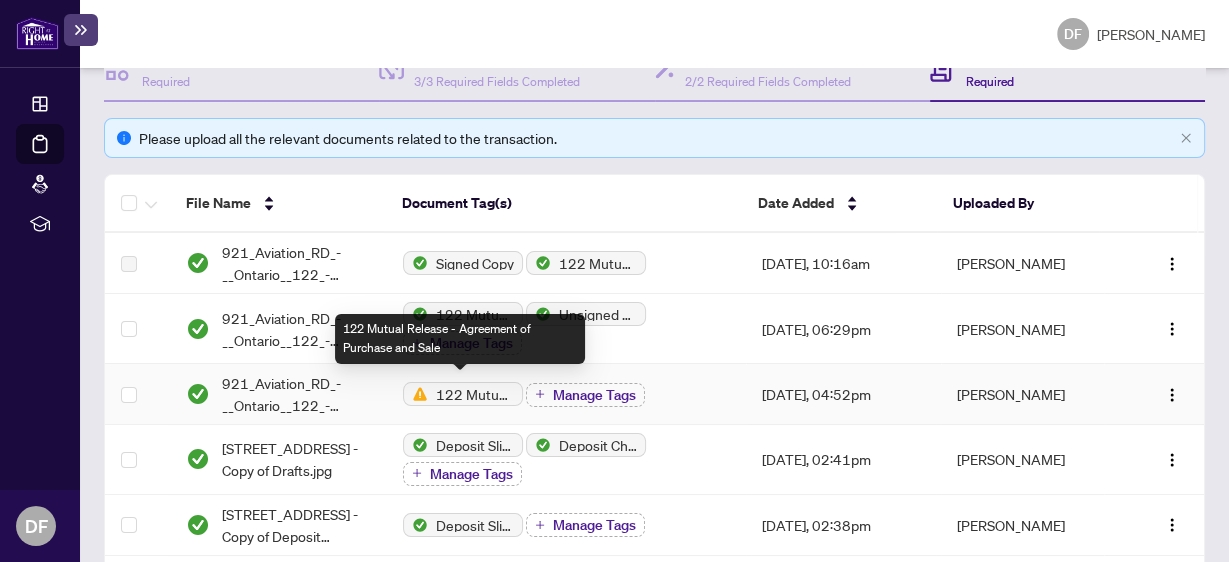 click on "122 Mutual Release - Agreement of Purchase and Sale" at bounding box center (475, 394) 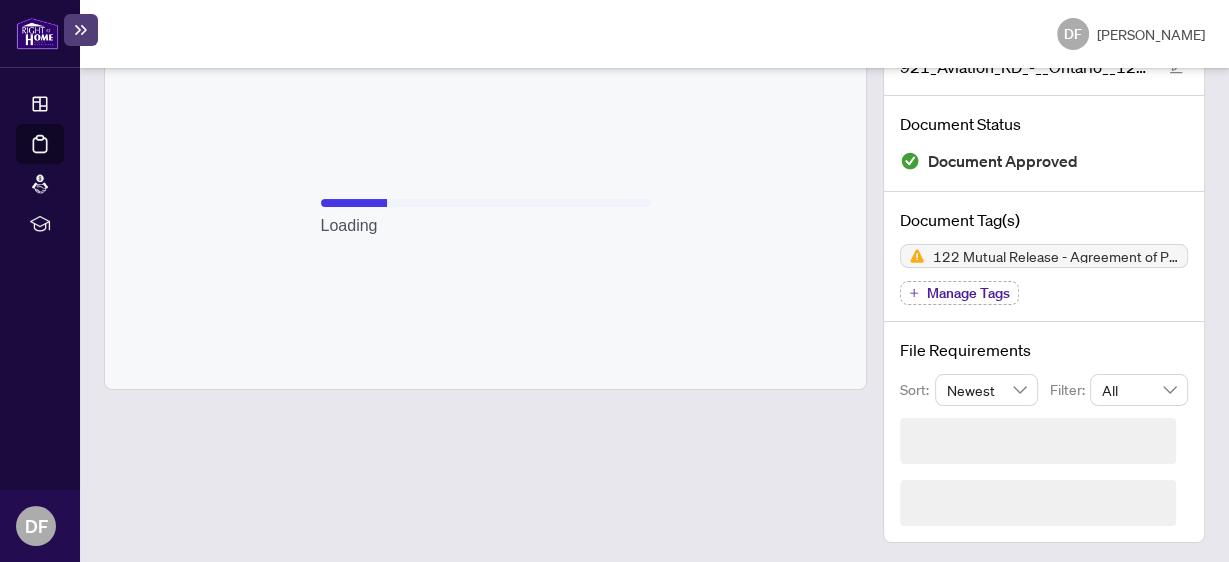 scroll, scrollTop: 184, scrollLeft: 0, axis: vertical 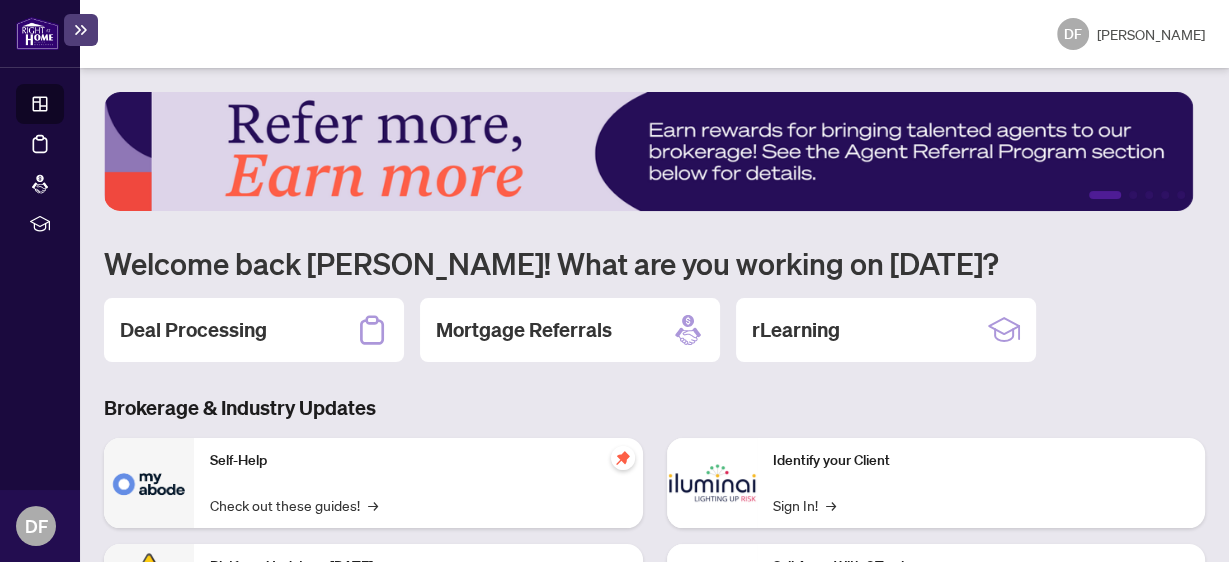 click on "Deal Processing" at bounding box center (193, 330) 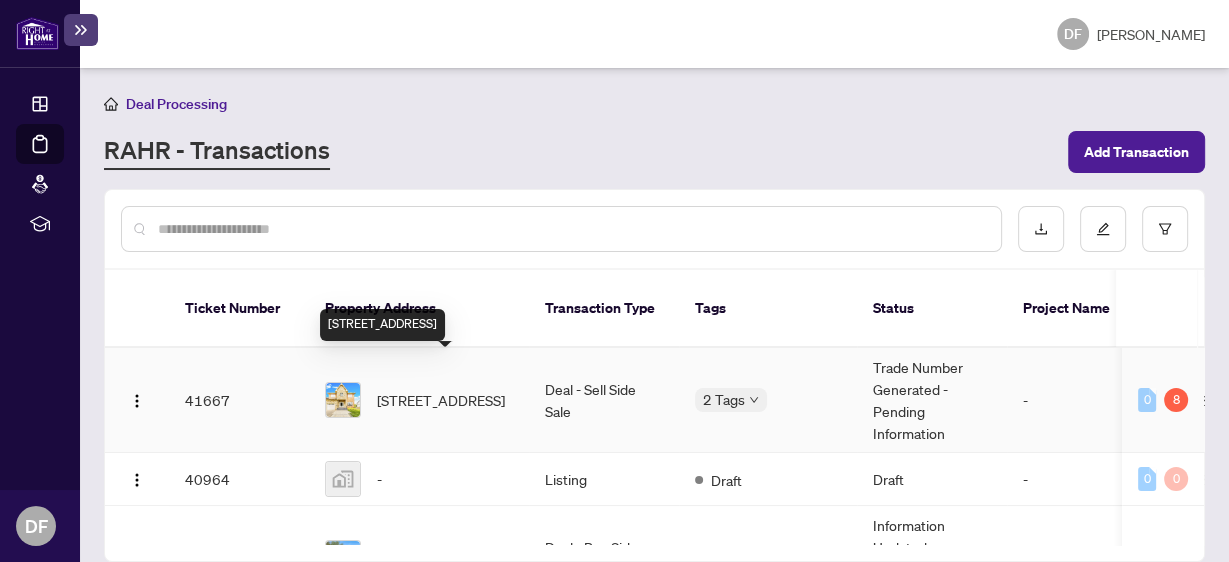 click on "[STREET_ADDRESS]" at bounding box center (441, 400) 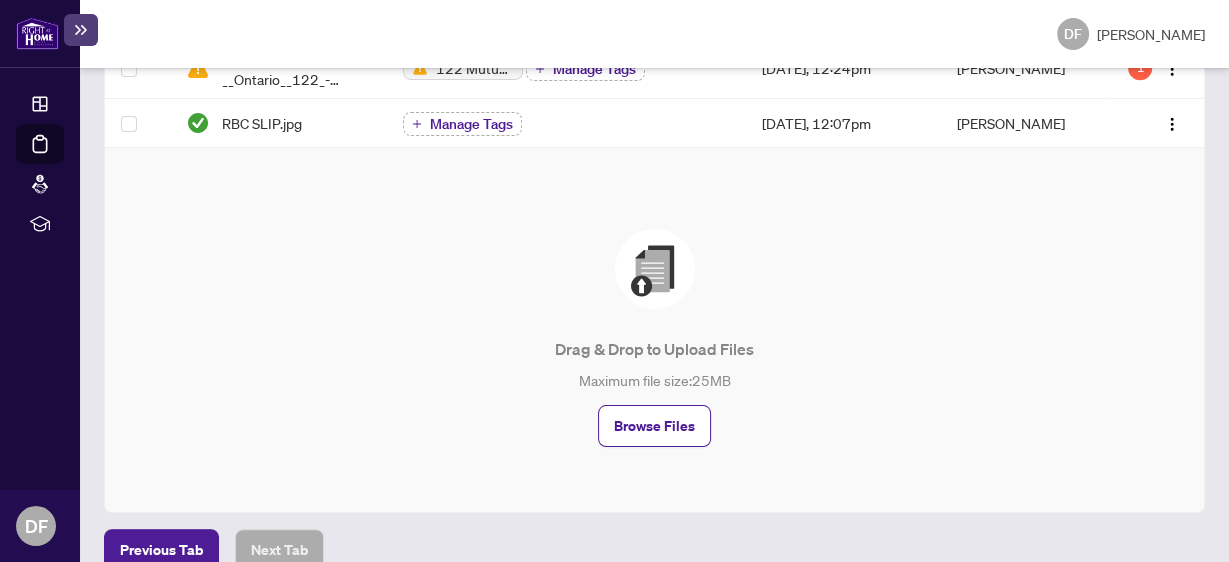 scroll, scrollTop: 991, scrollLeft: 0, axis: vertical 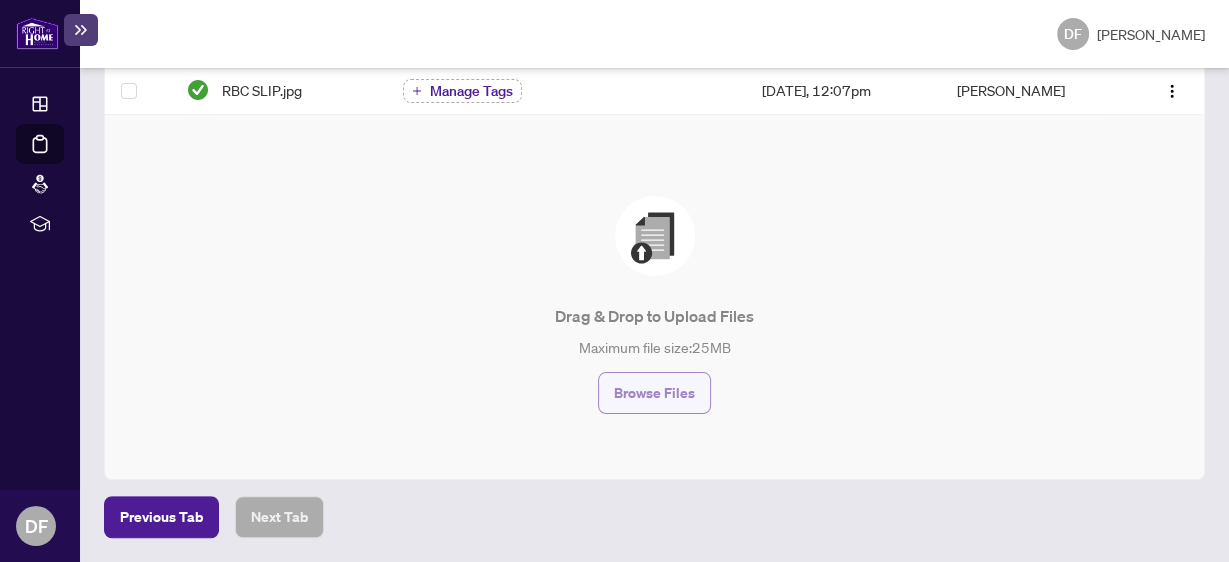 click on "Browse Files" at bounding box center [654, 393] 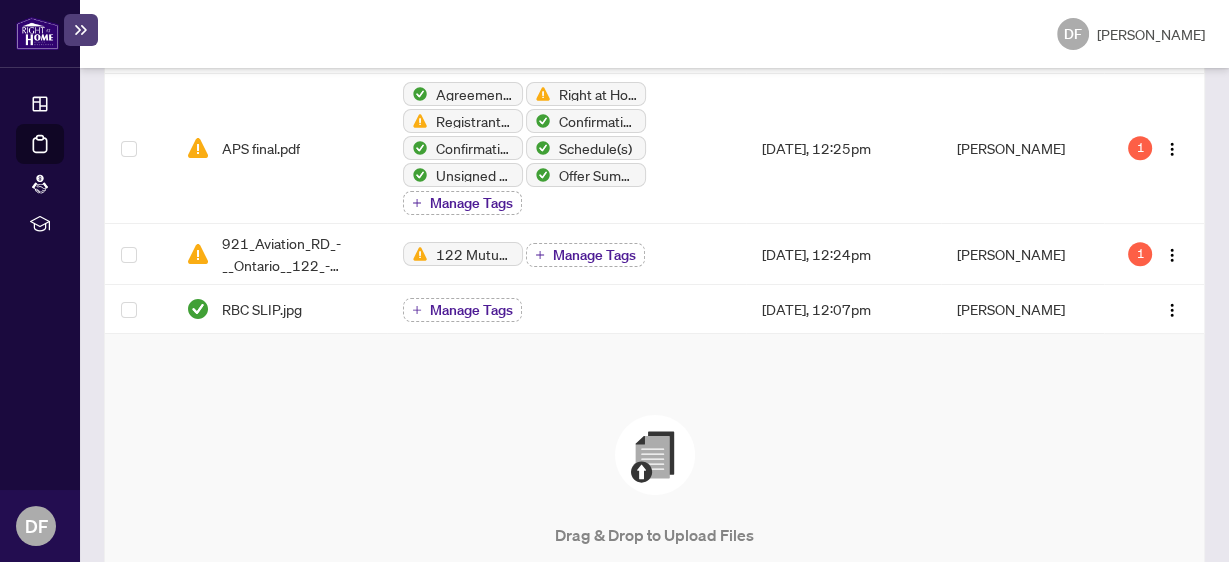 scroll, scrollTop: 812, scrollLeft: 0, axis: vertical 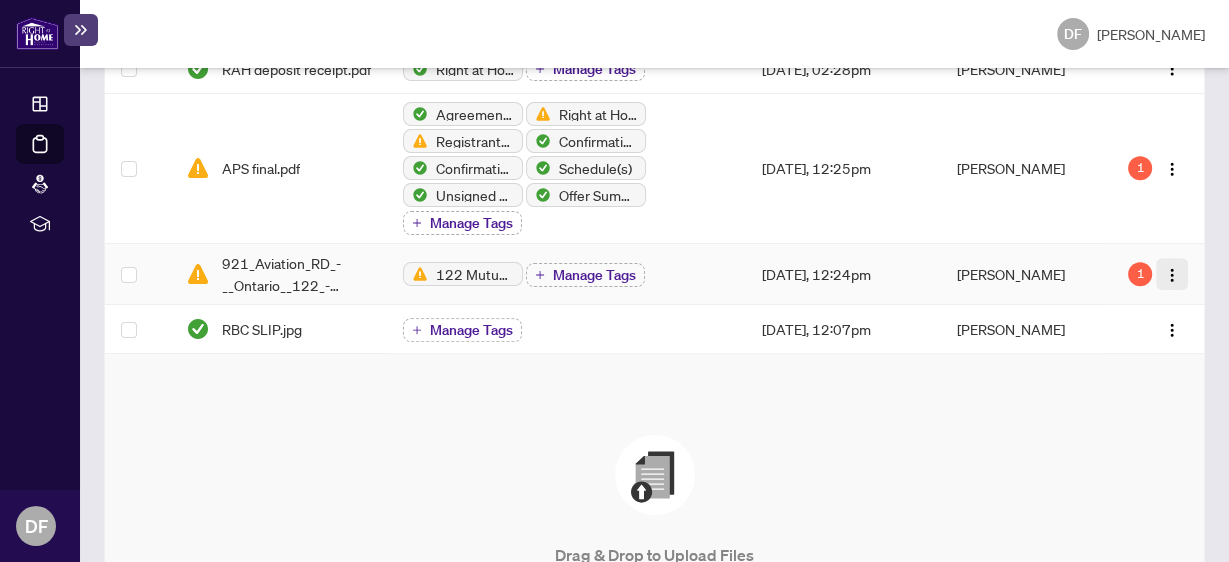 click at bounding box center [1172, 275] 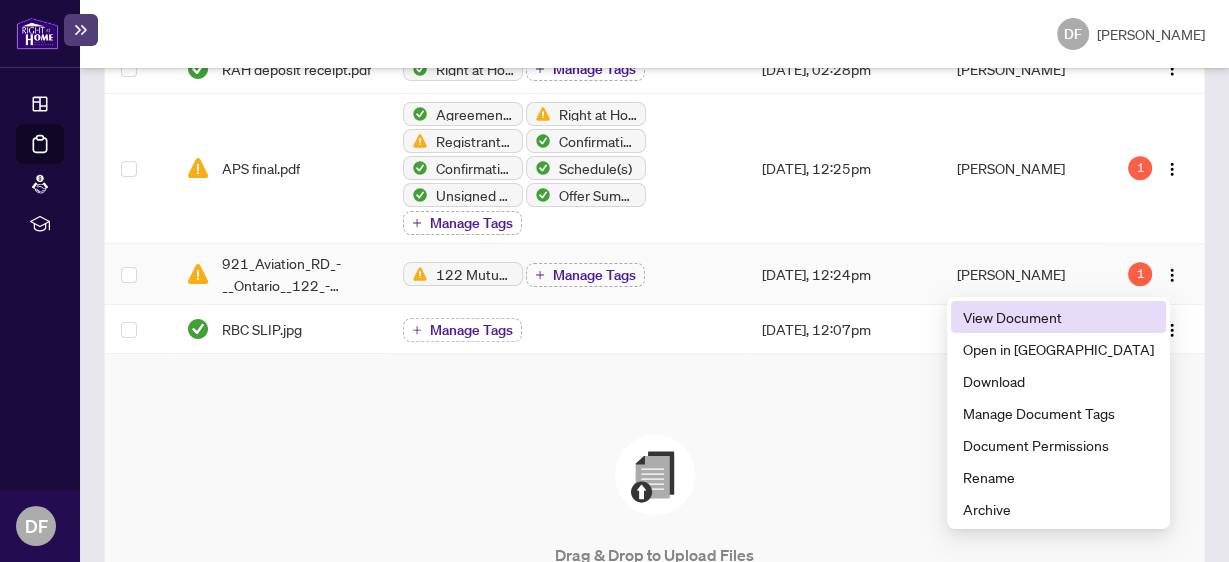 click on "View Document" at bounding box center (1058, 317) 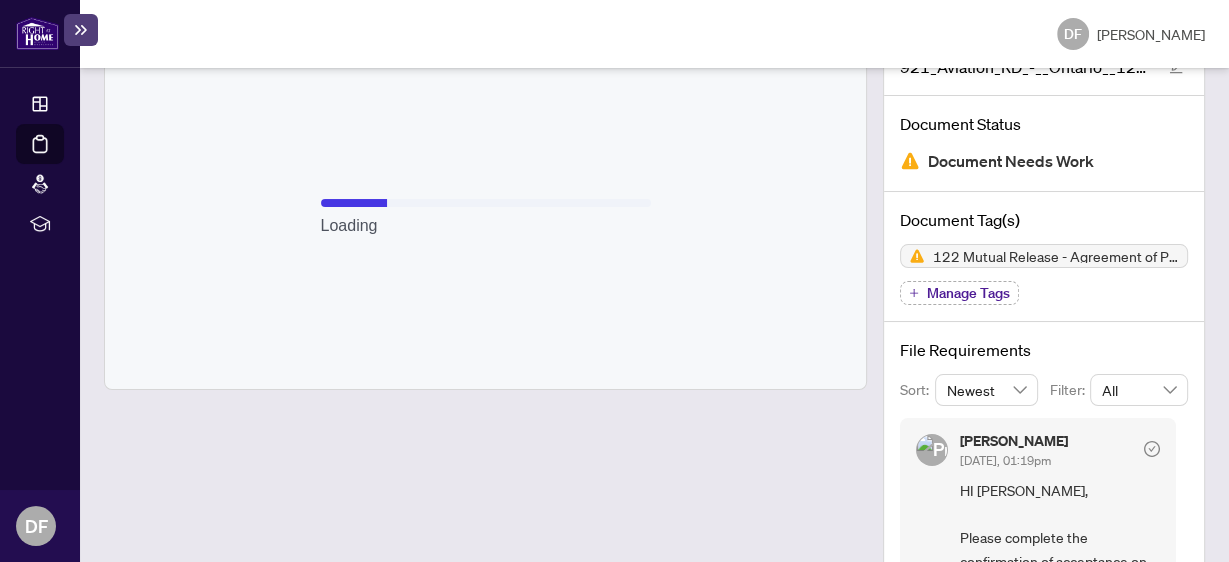 scroll, scrollTop: 184, scrollLeft: 0, axis: vertical 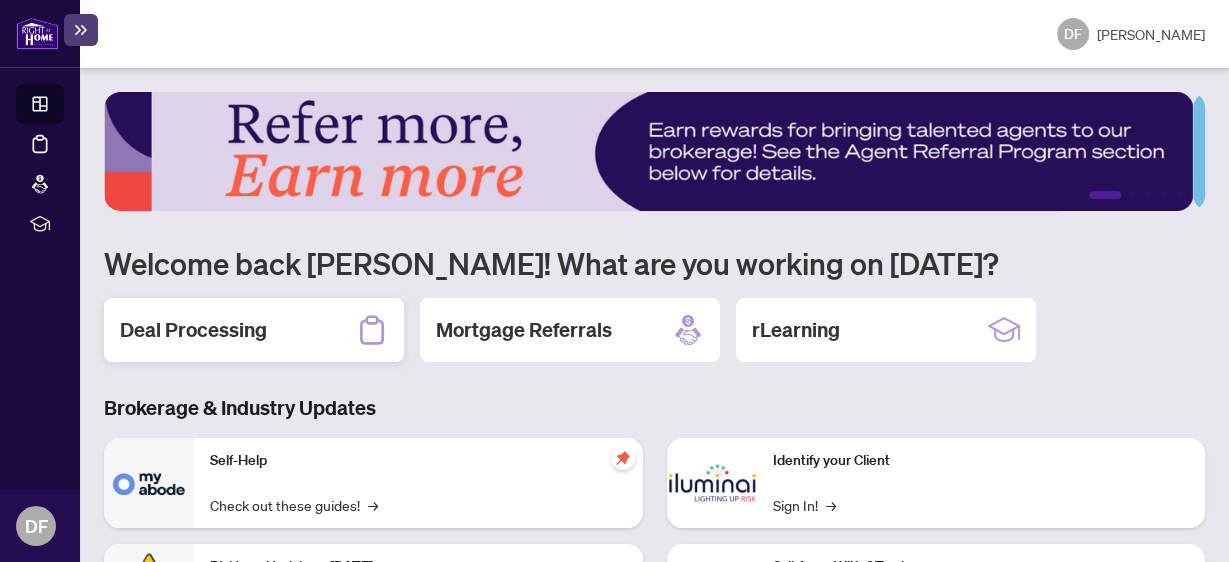 click on "Deal Processing" at bounding box center (193, 330) 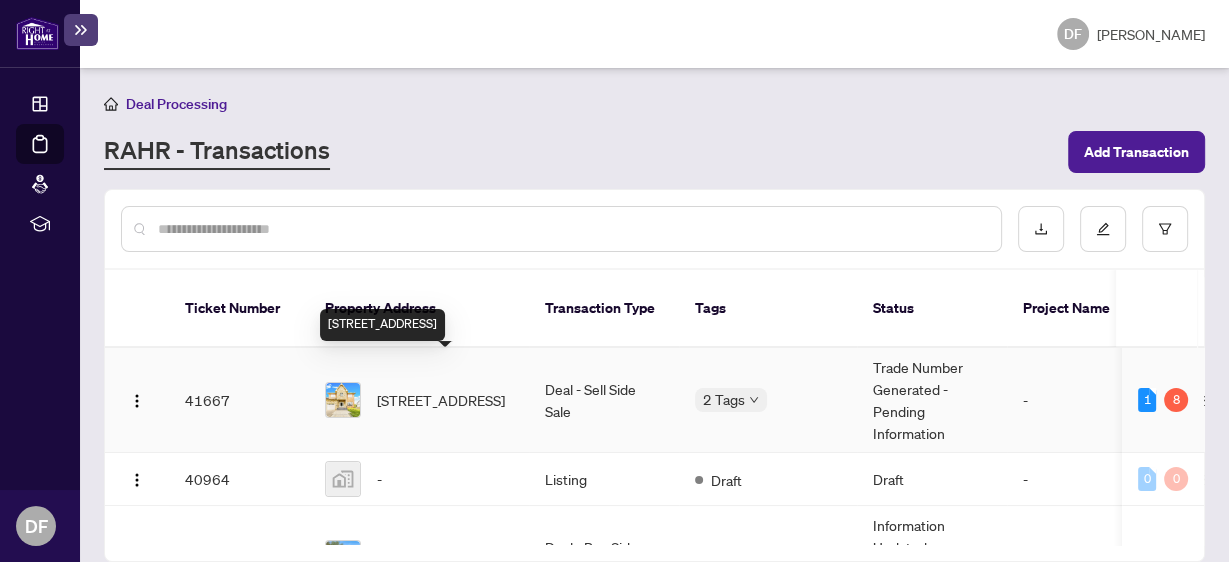 click on "[STREET_ADDRESS]" at bounding box center (441, 400) 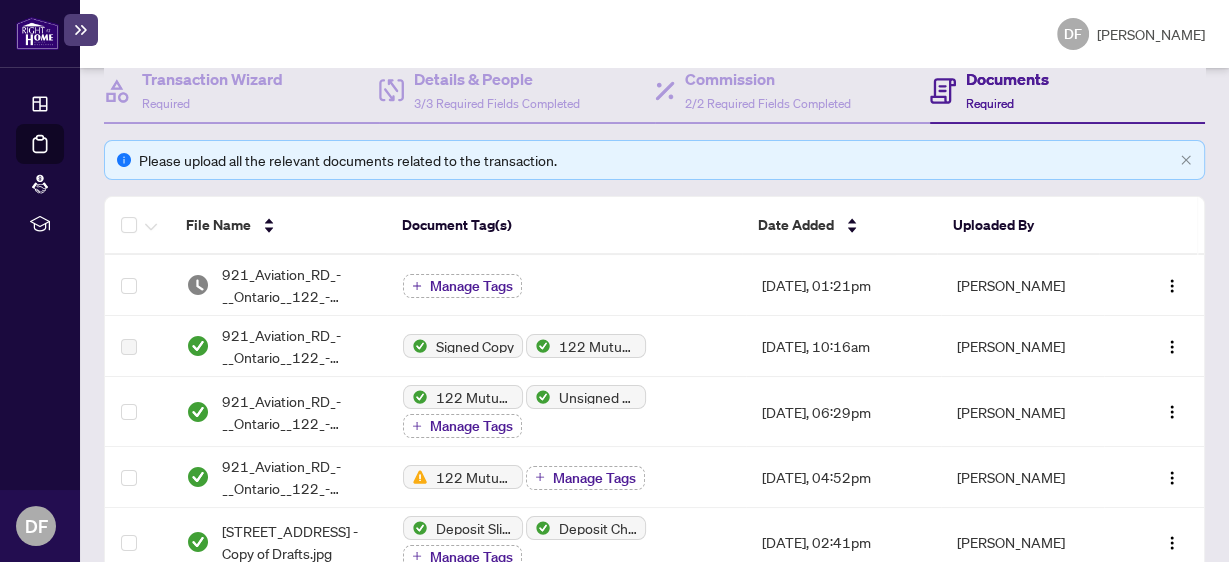 scroll, scrollTop: 240, scrollLeft: 0, axis: vertical 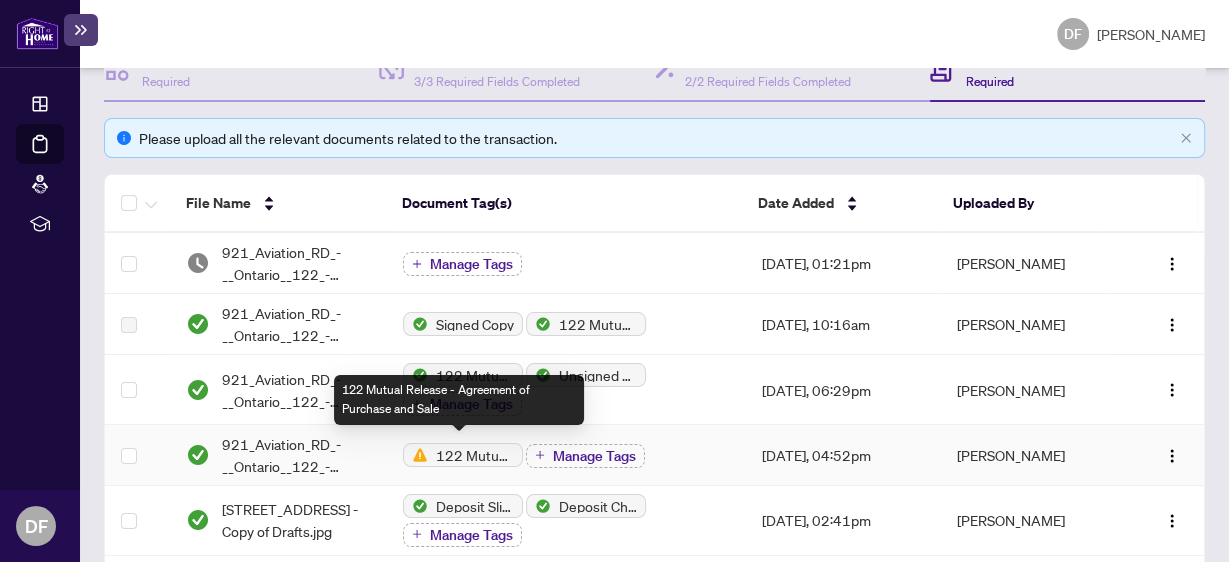click on "122 Mutual Release - Agreement of Purchase and Sale" at bounding box center [475, 455] 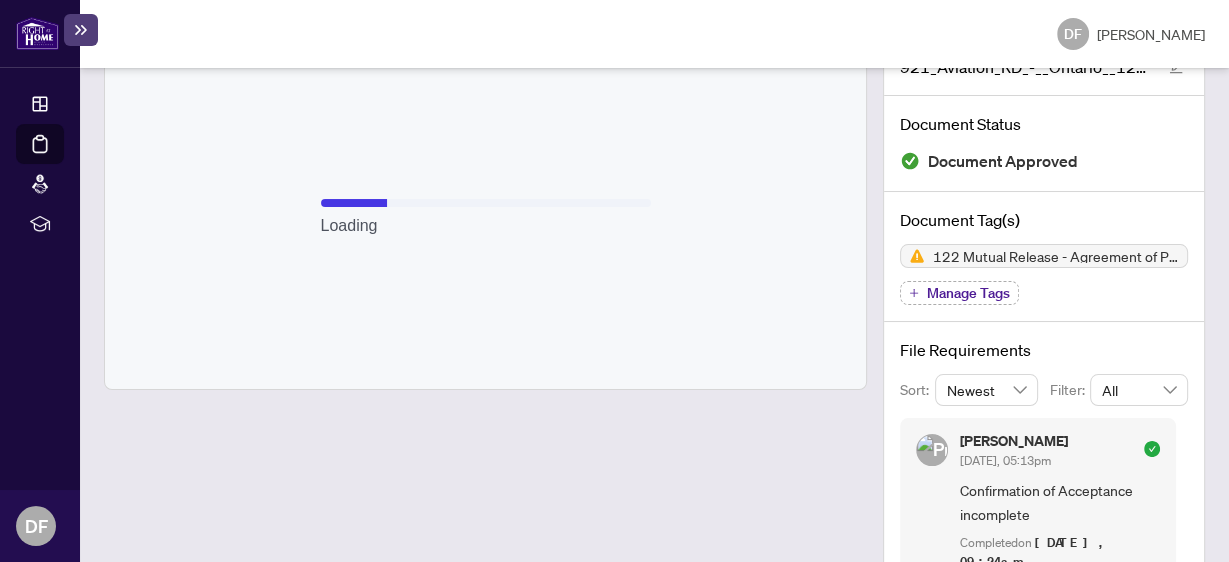 scroll, scrollTop: 184, scrollLeft: 0, axis: vertical 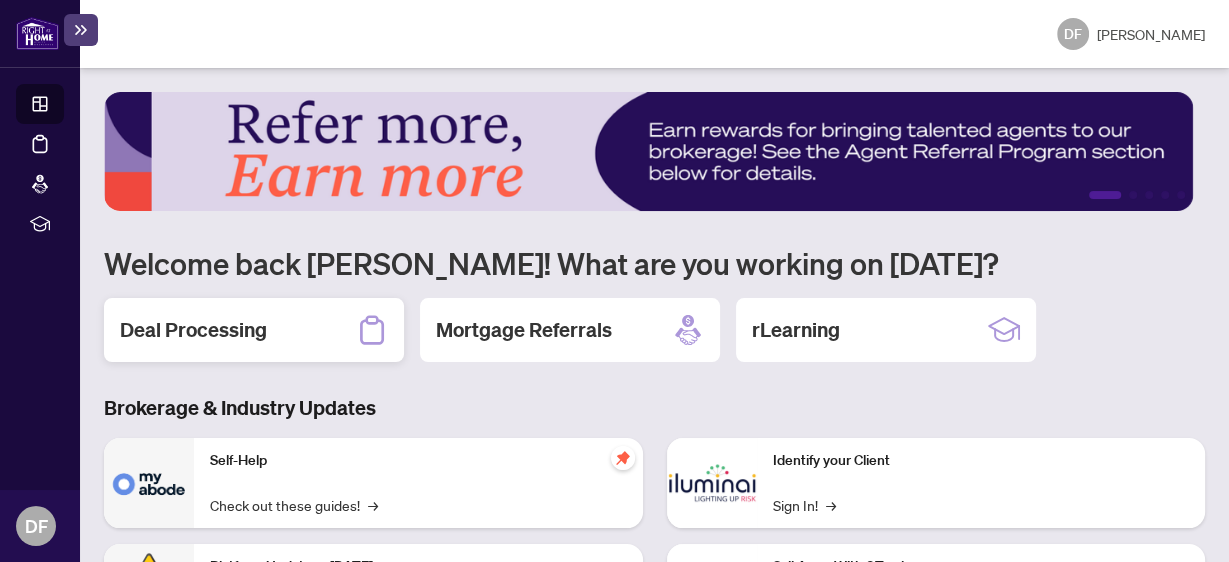 click on "Deal Processing" at bounding box center (193, 330) 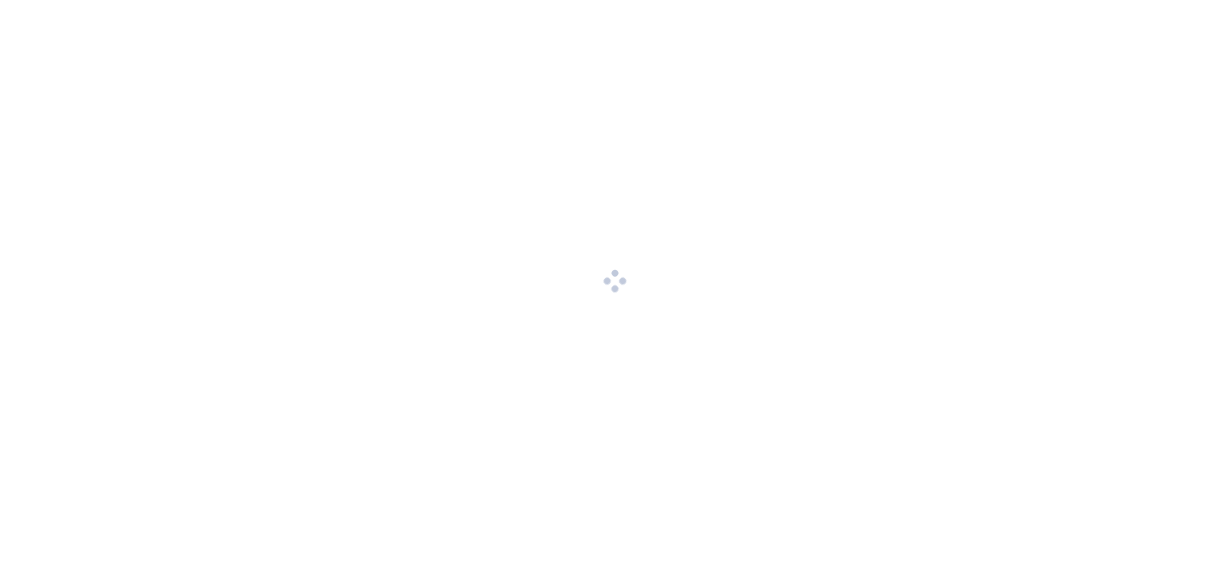 scroll, scrollTop: 0, scrollLeft: 0, axis: both 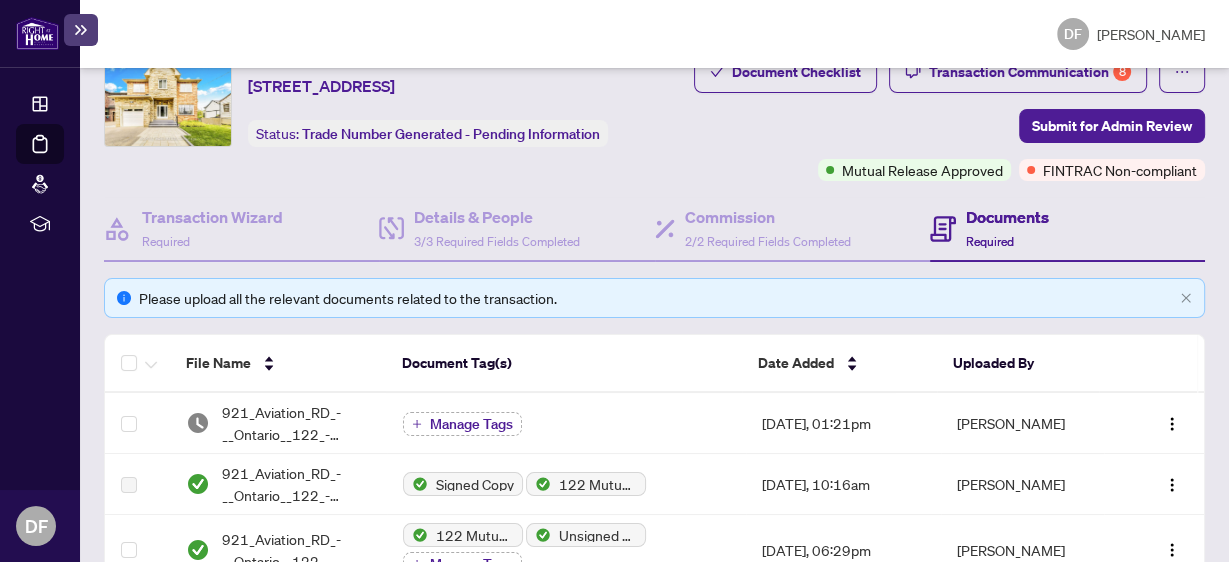 click on "Documents" at bounding box center (1007, 217) 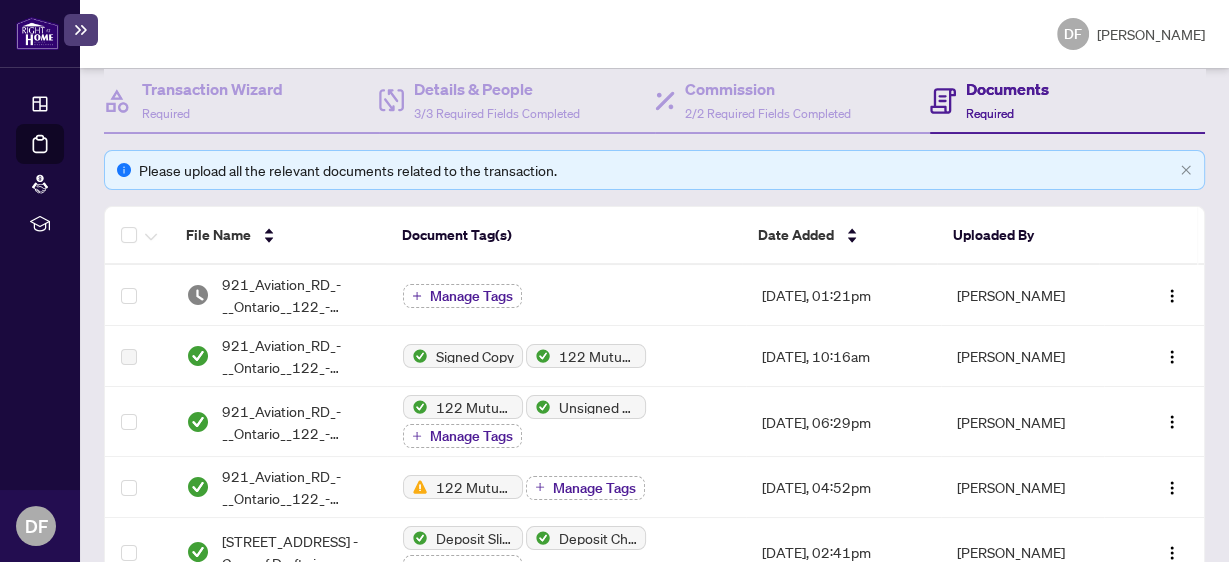 scroll, scrollTop: 240, scrollLeft: 0, axis: vertical 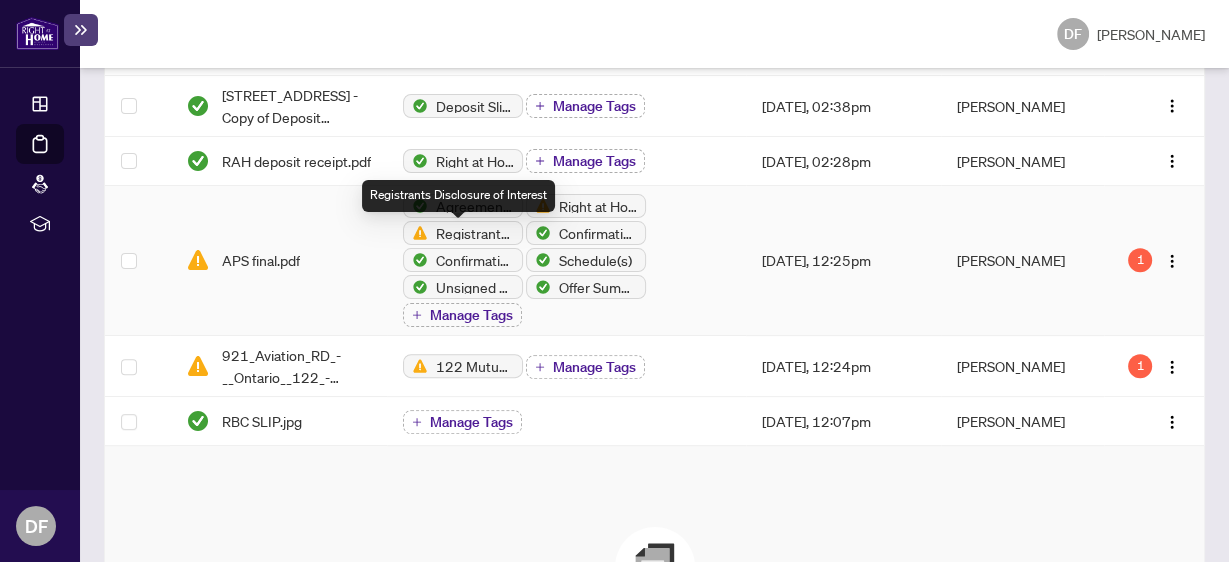 click on "Registrants Disclosure of Interest" at bounding box center [475, 233] 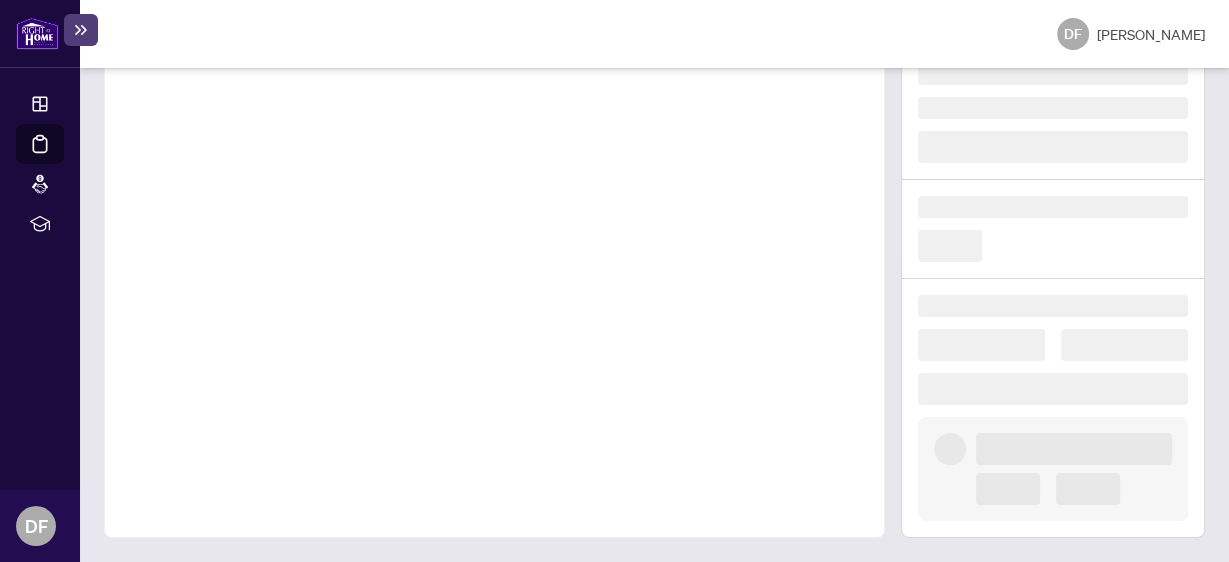 scroll, scrollTop: 184, scrollLeft: 0, axis: vertical 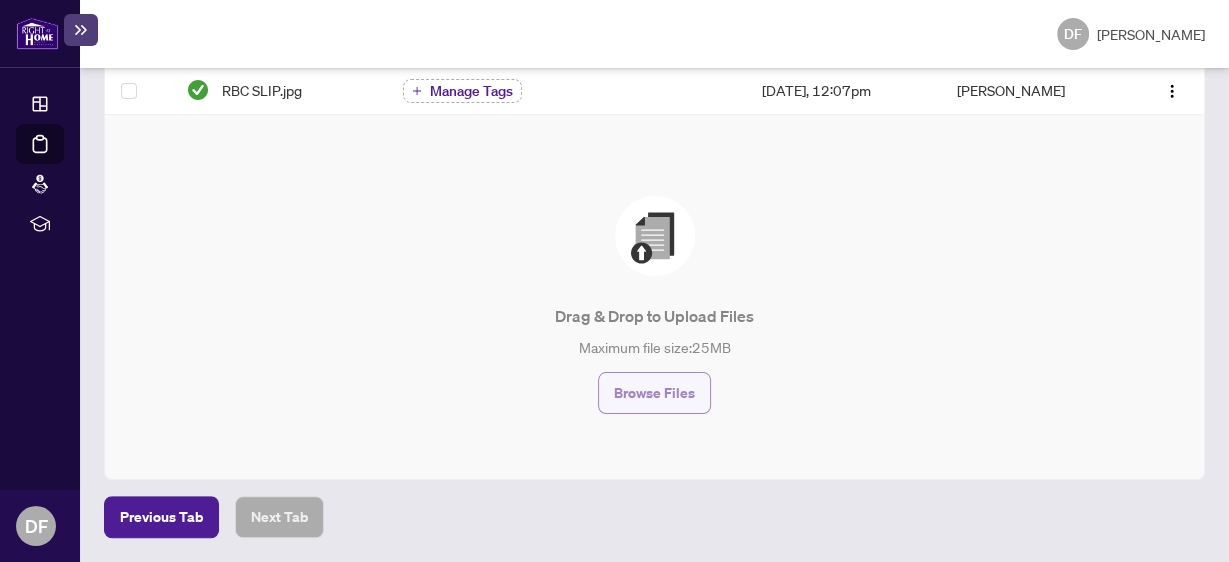 click on "Browse Files" at bounding box center [654, 393] 